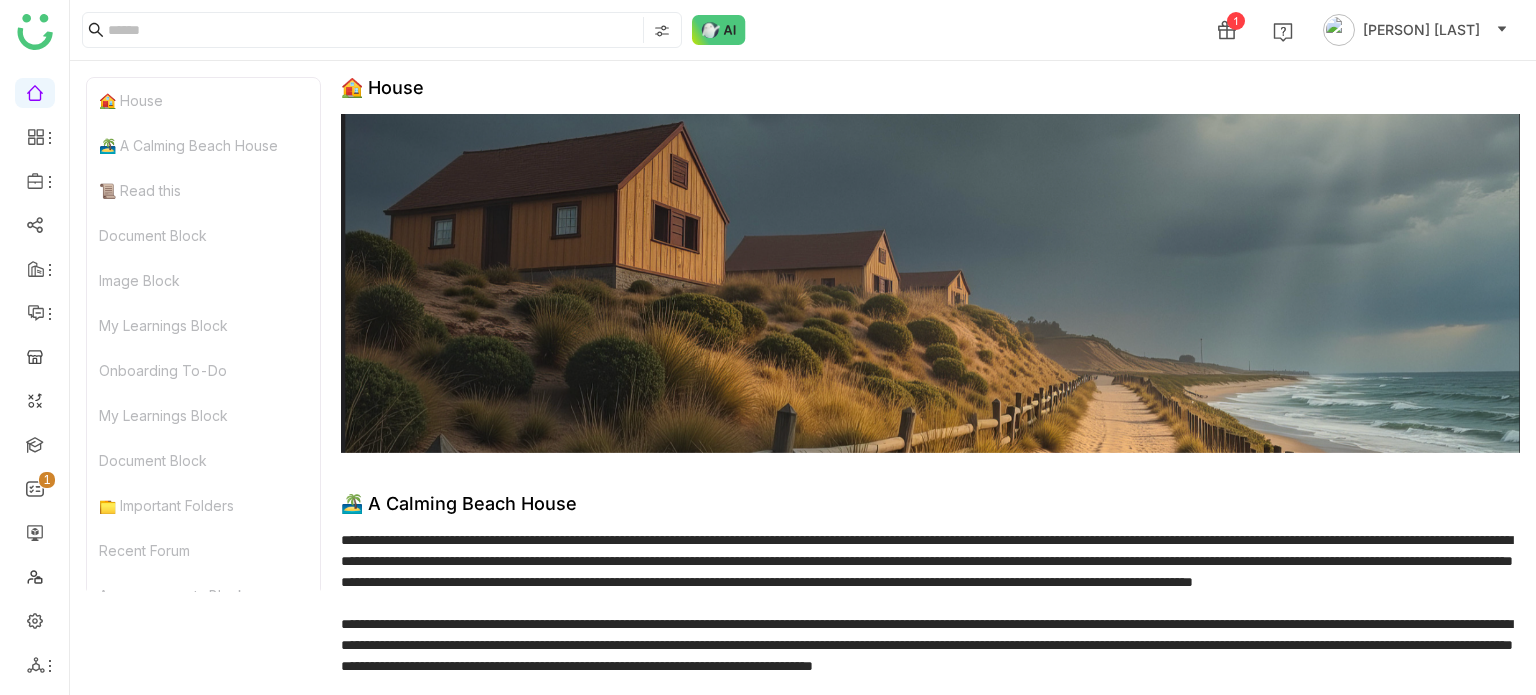 scroll, scrollTop: 0, scrollLeft: 0, axis: both 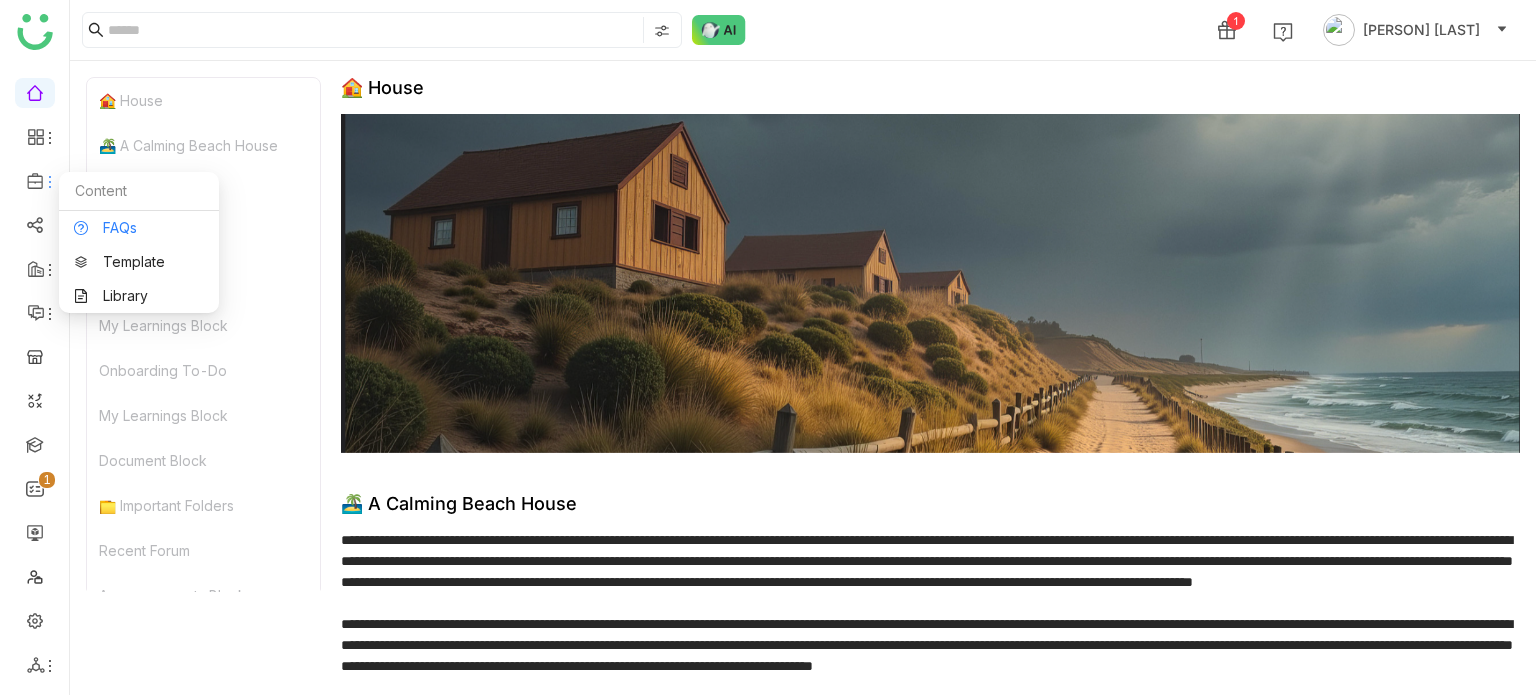 click on "FAQs" at bounding box center (139, 228) 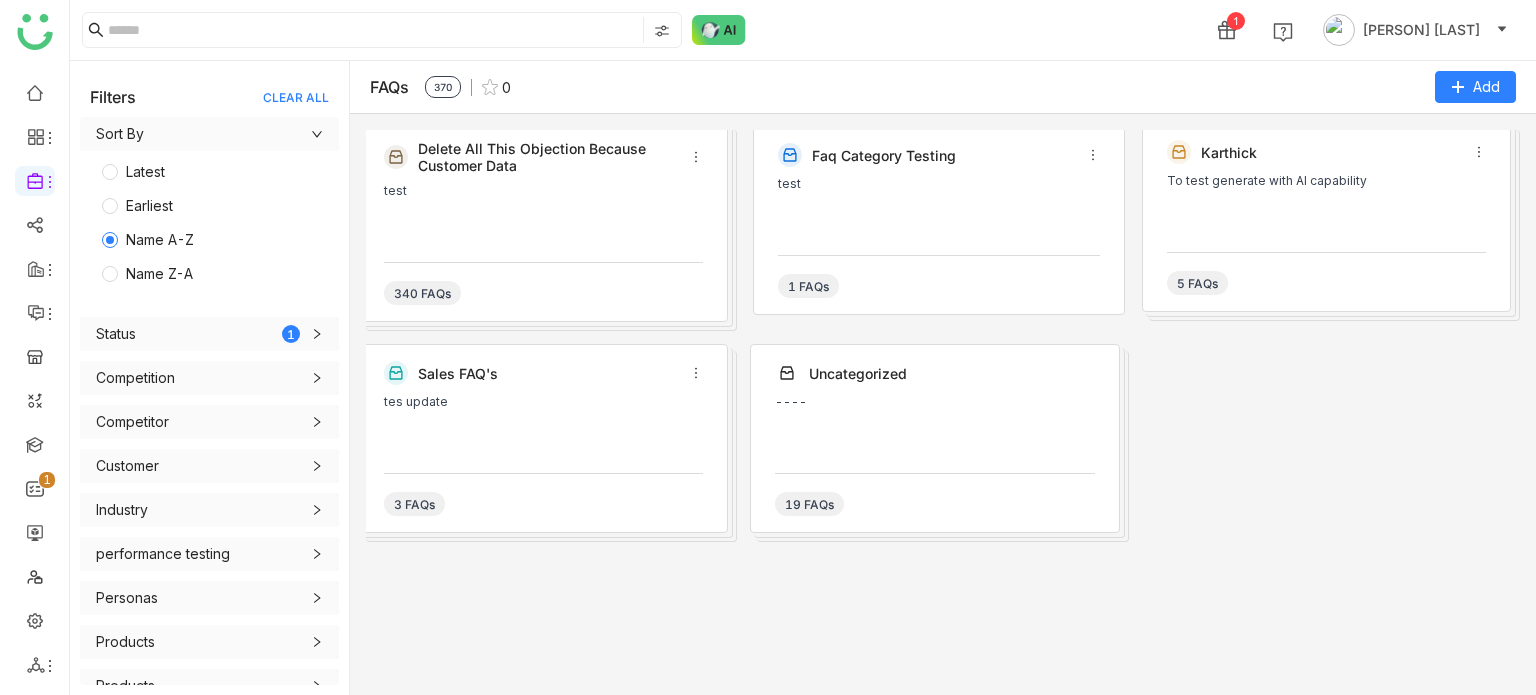 click on "Name Z-A" 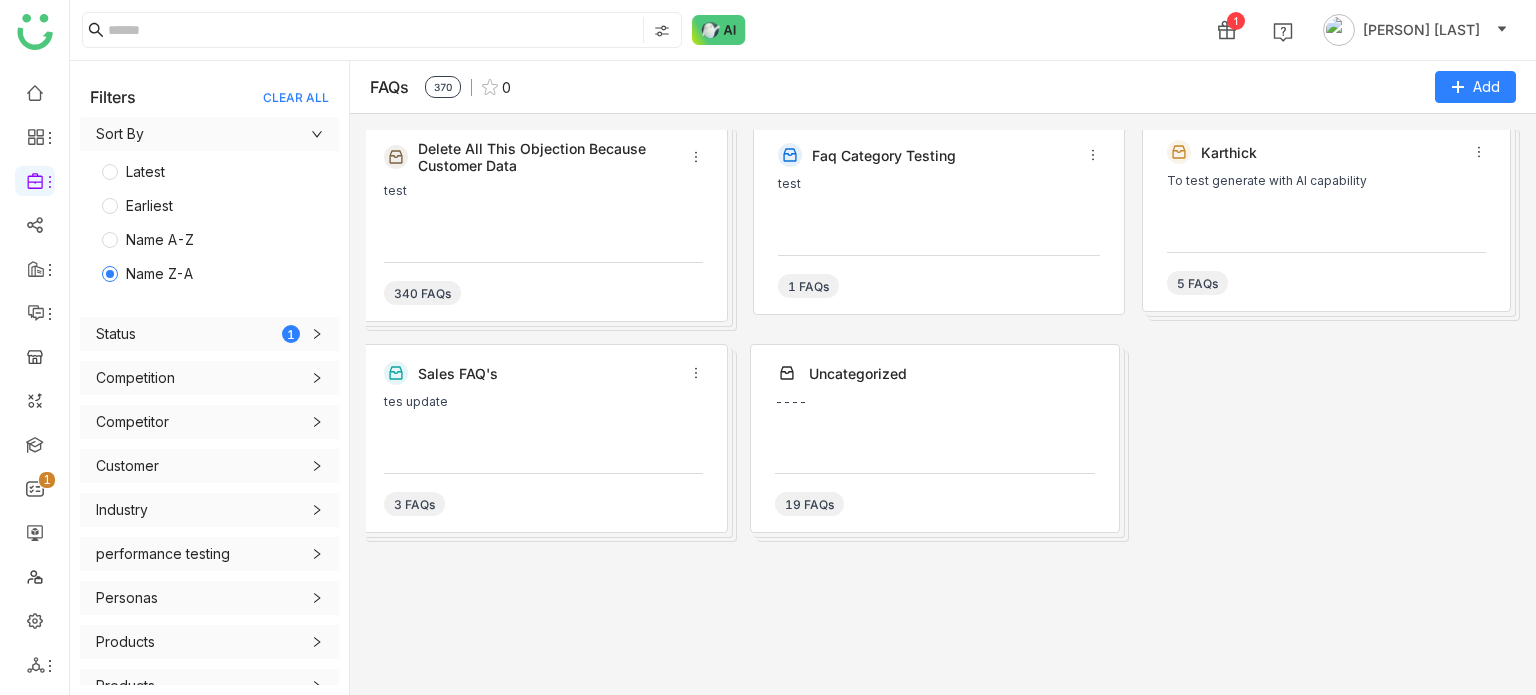 click on "Status  1" 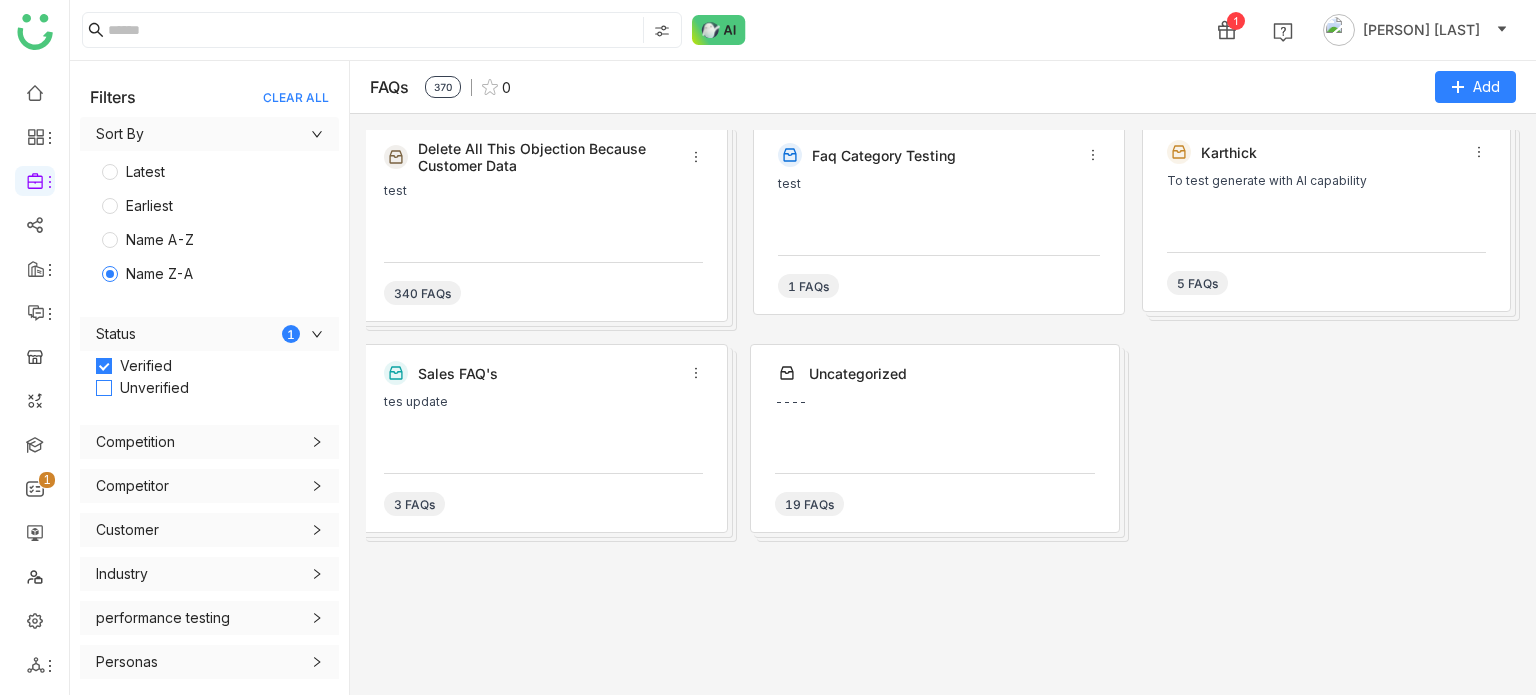 click on "Unverified" 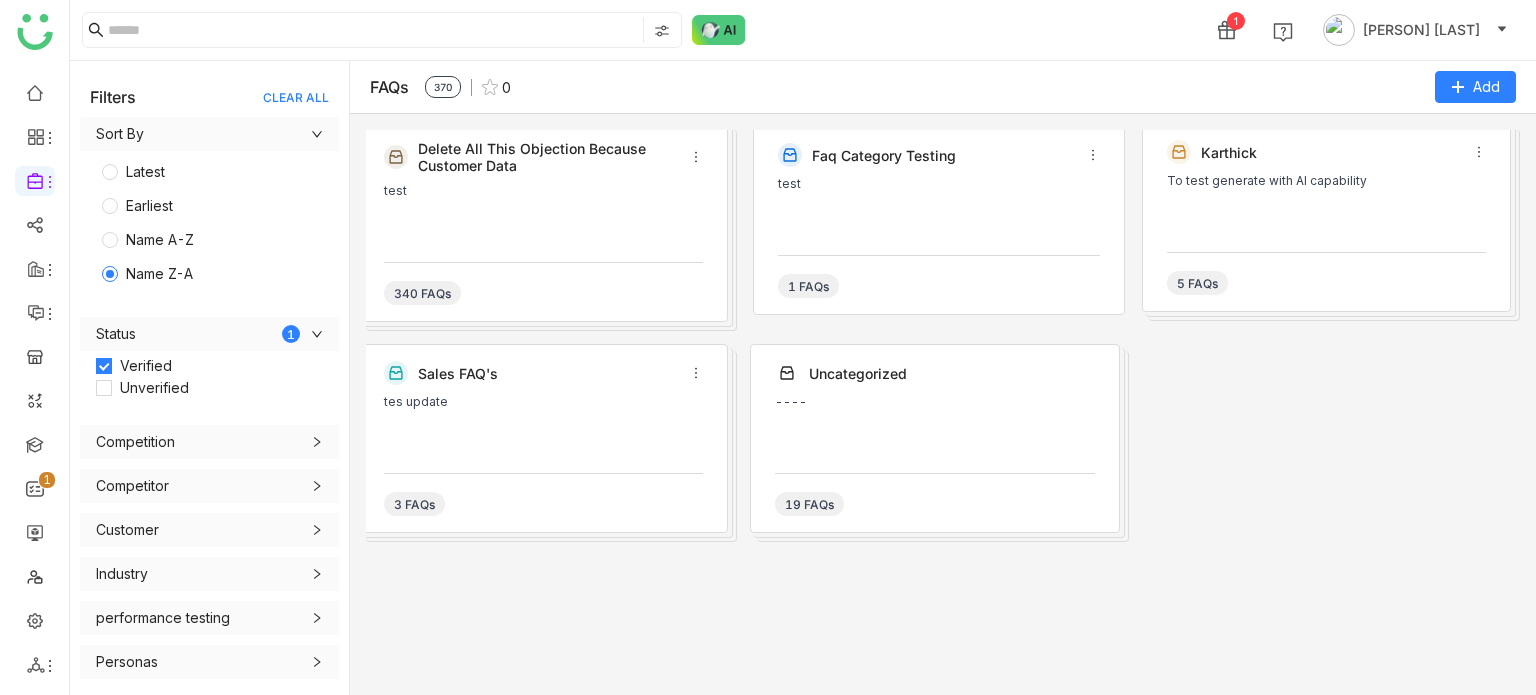 click on "Competition" 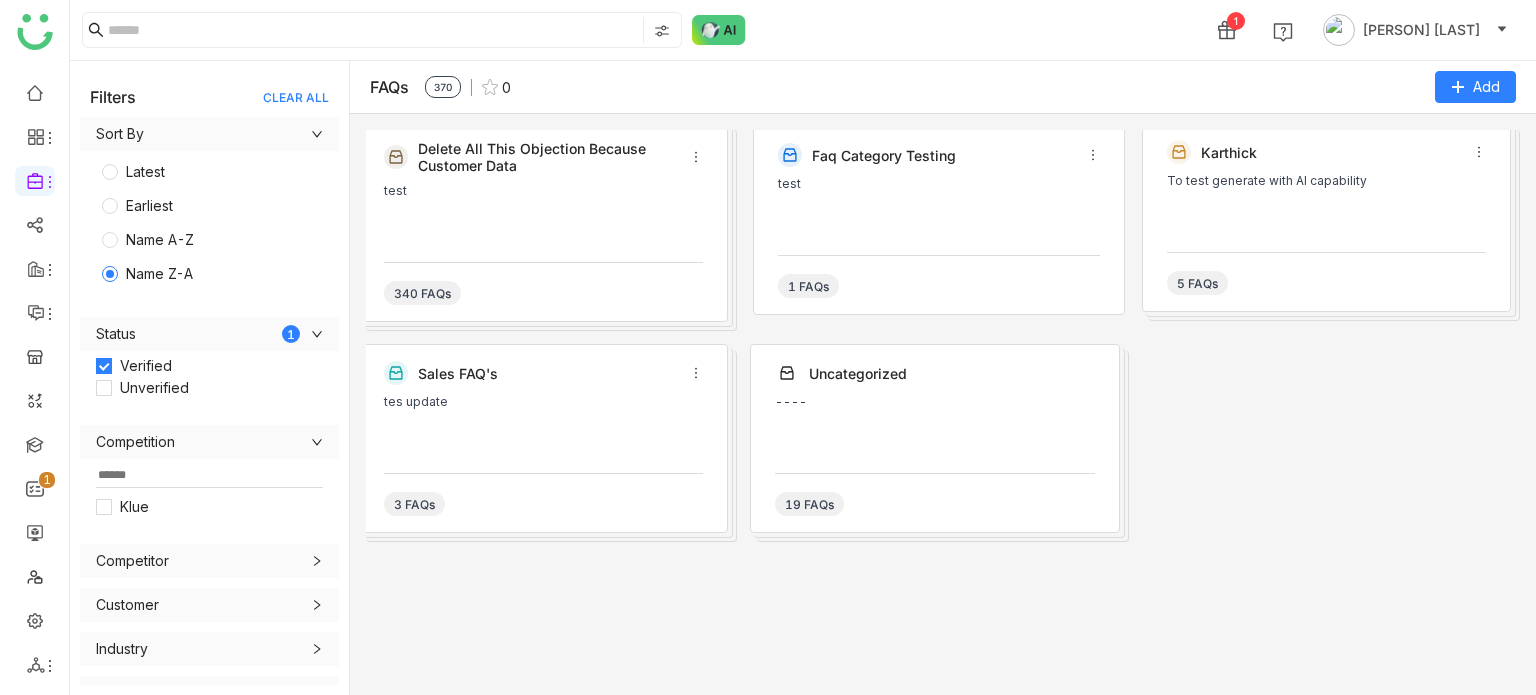 click on "Sort By" 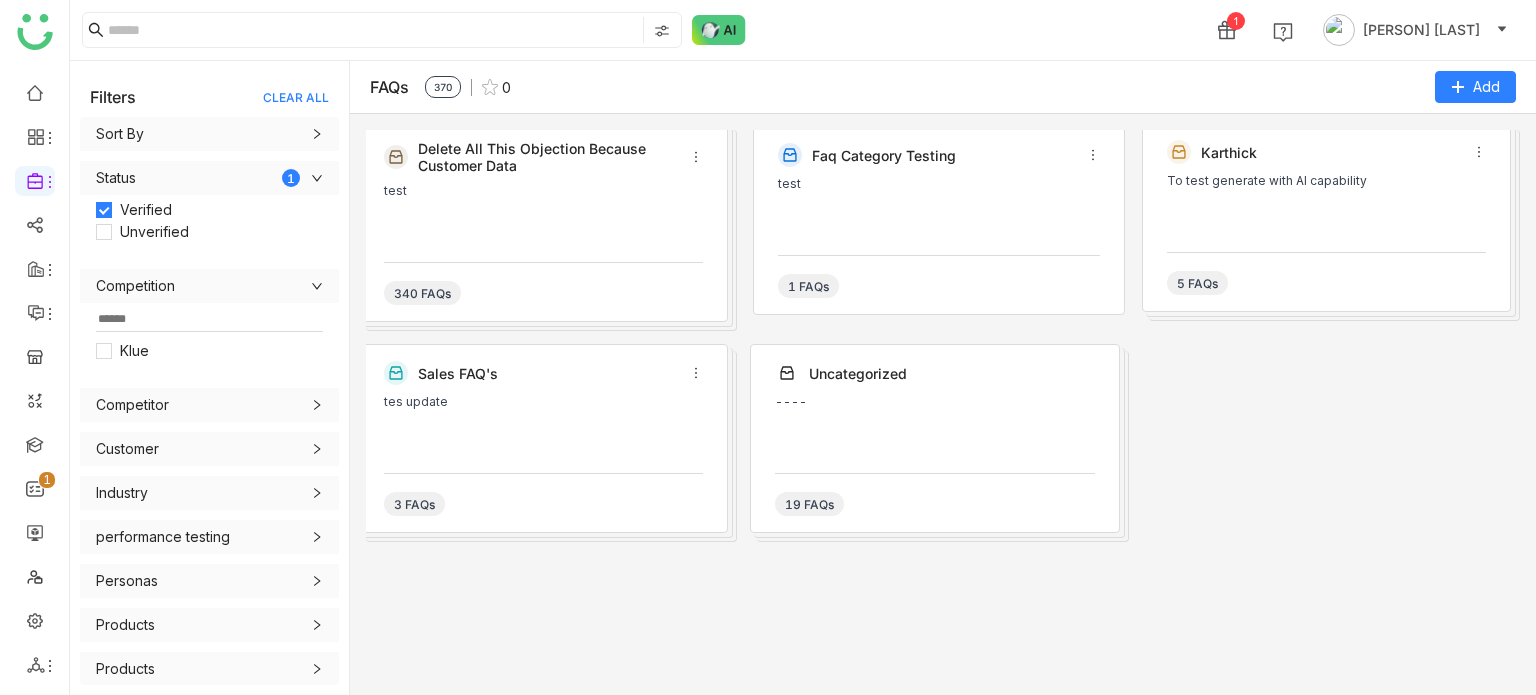 click on "1" 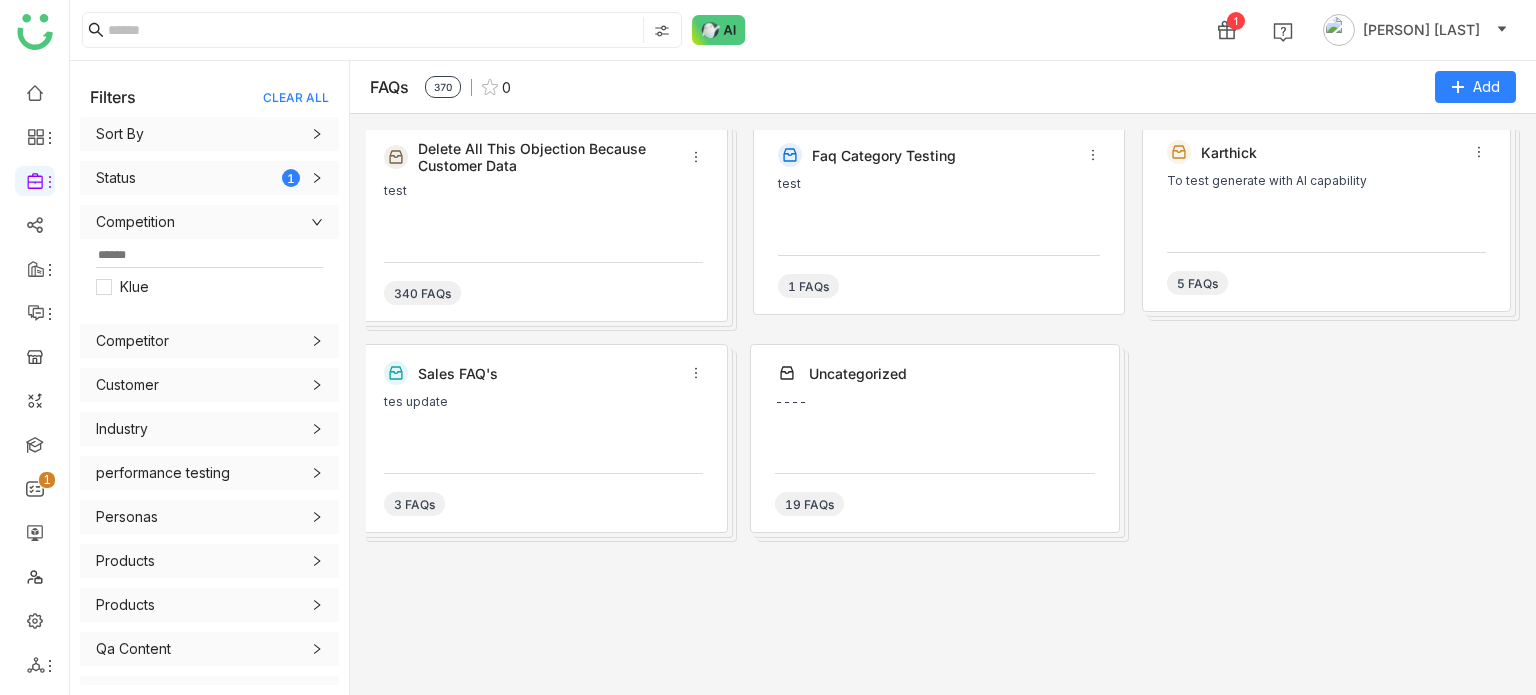 click on "Competition" 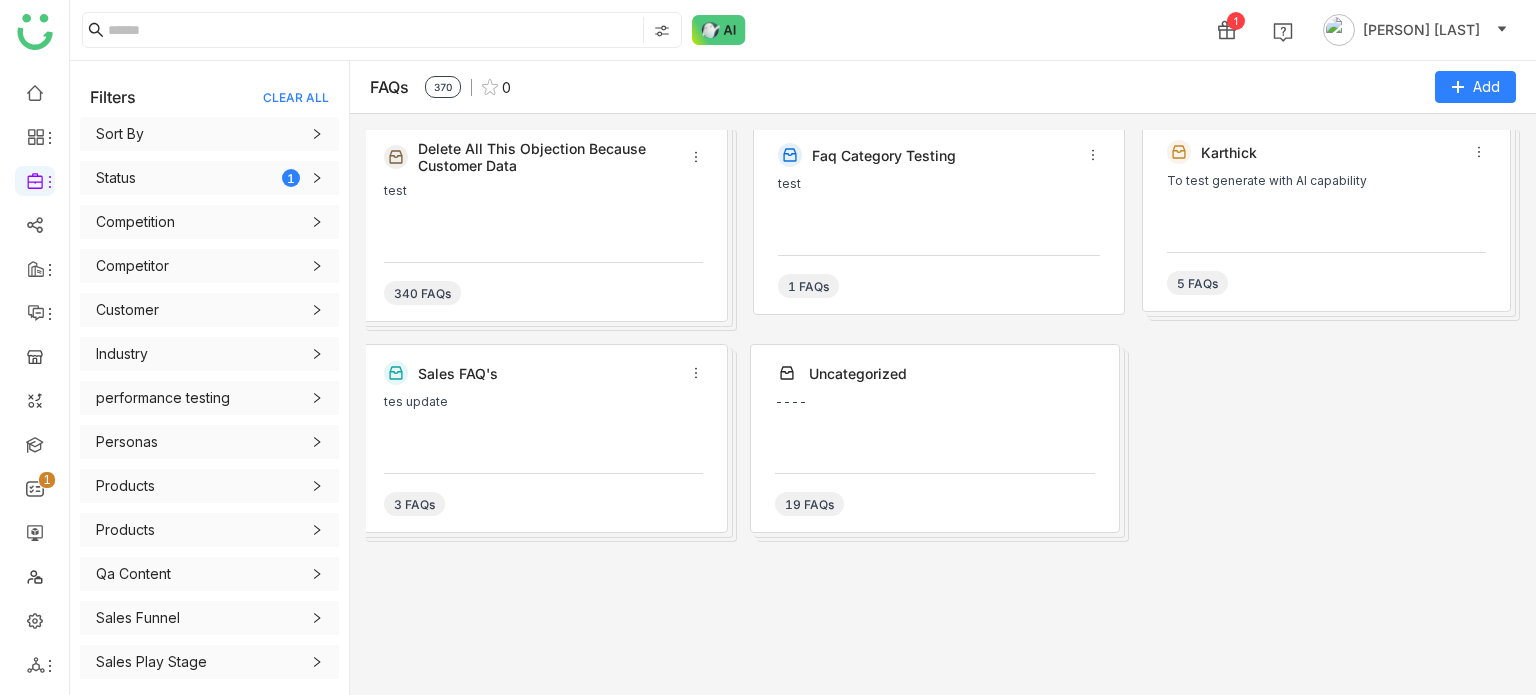 click on "Competitor" 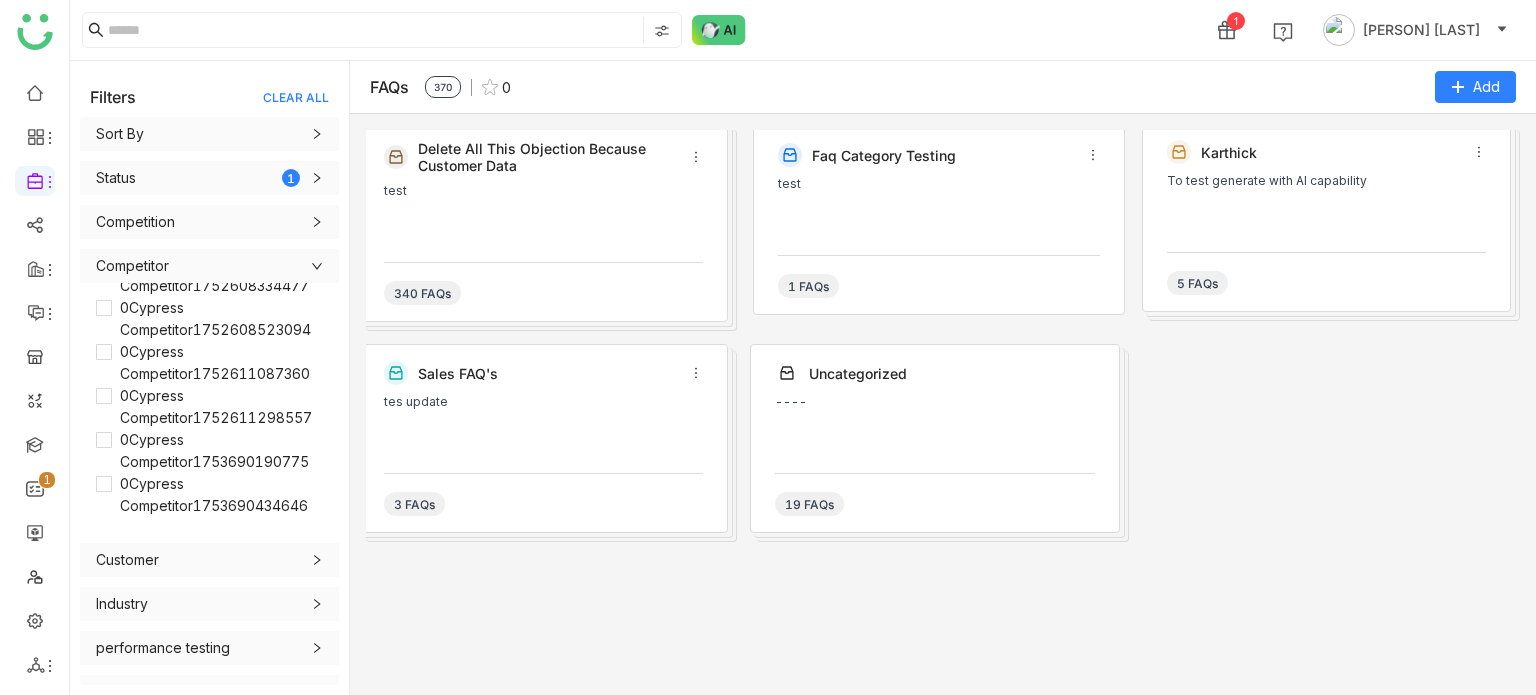 scroll, scrollTop: 0, scrollLeft: 0, axis: both 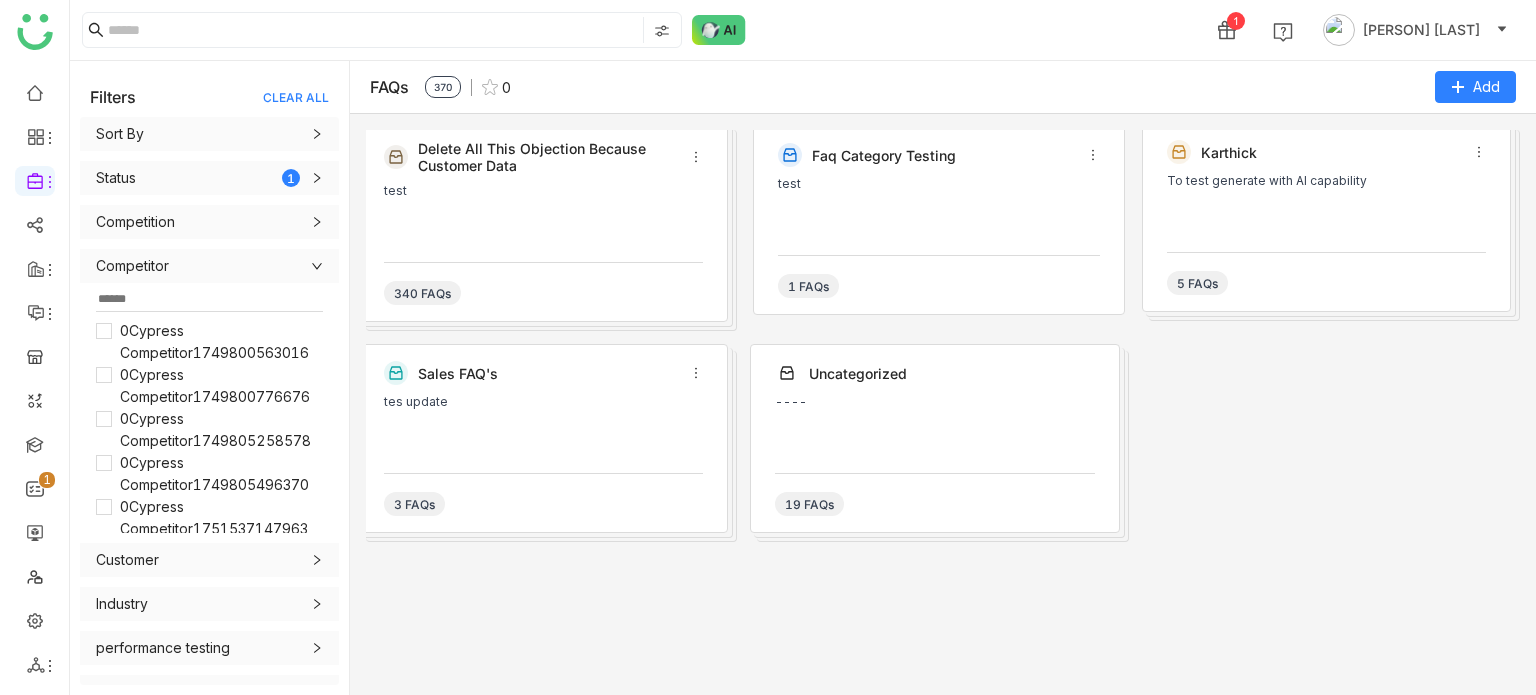 click on "Competitor" 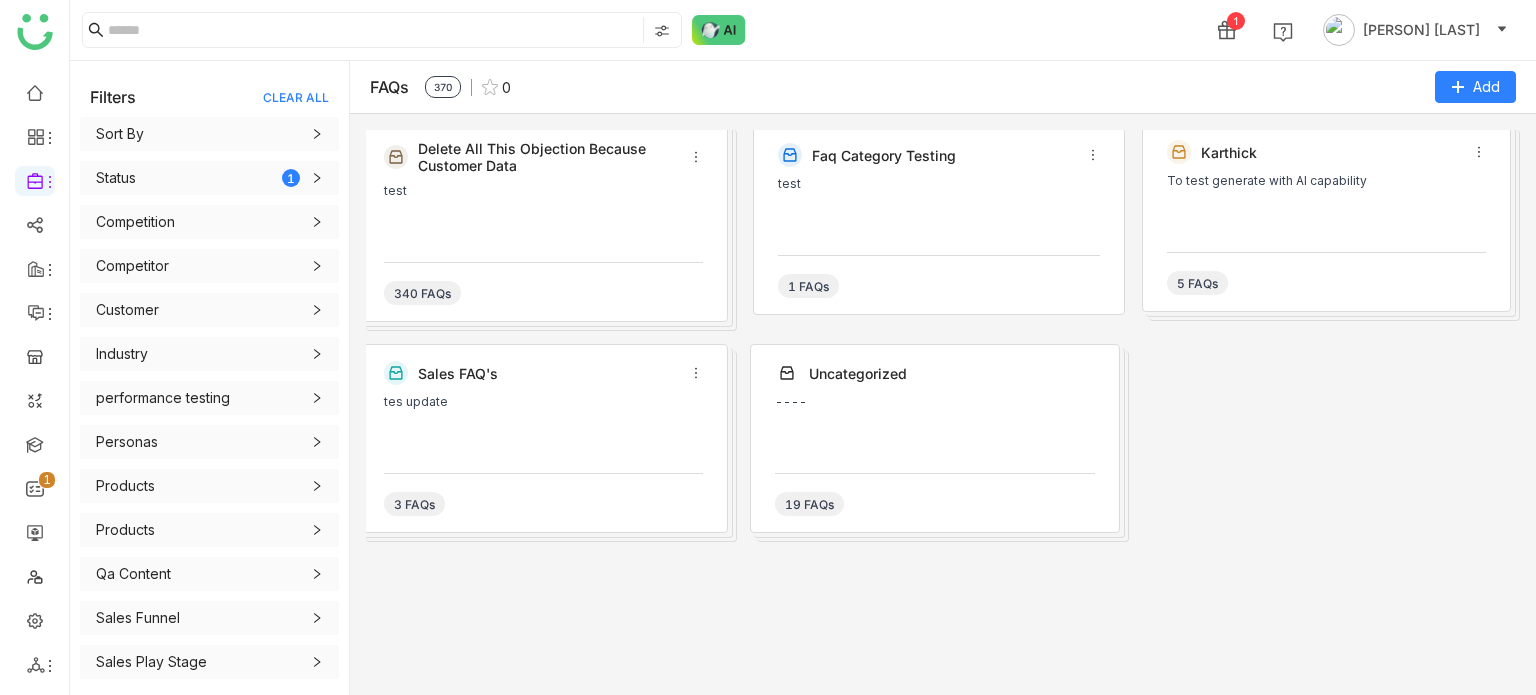click on "Customer" 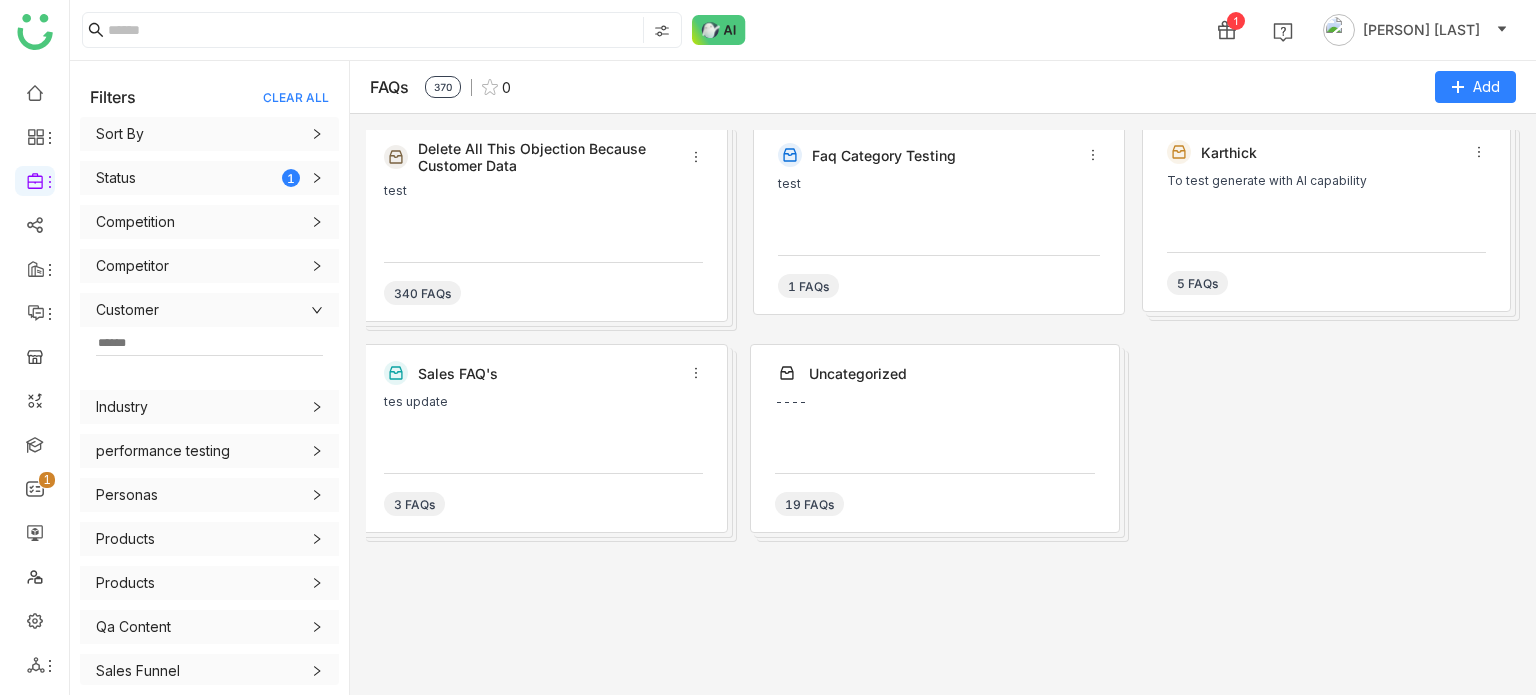 click on "Customer" 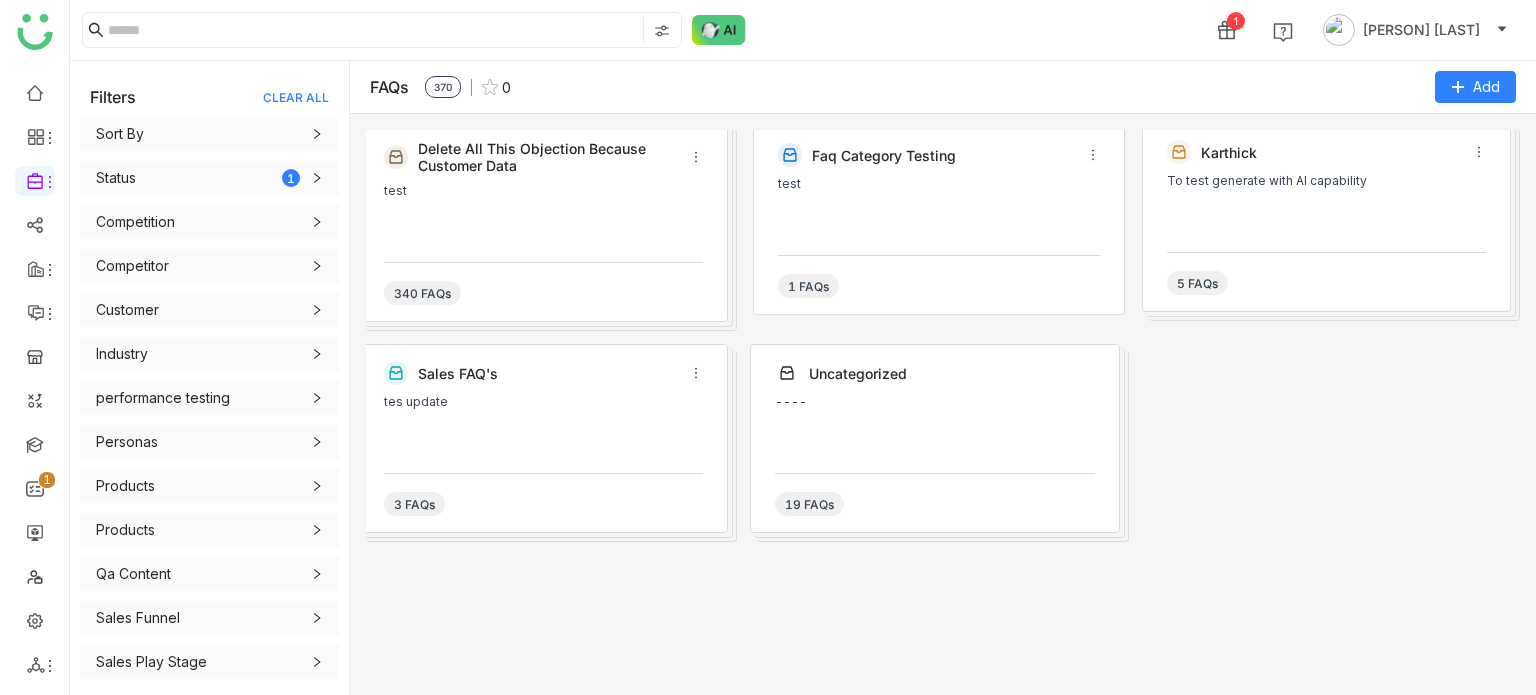 click on "Industry" 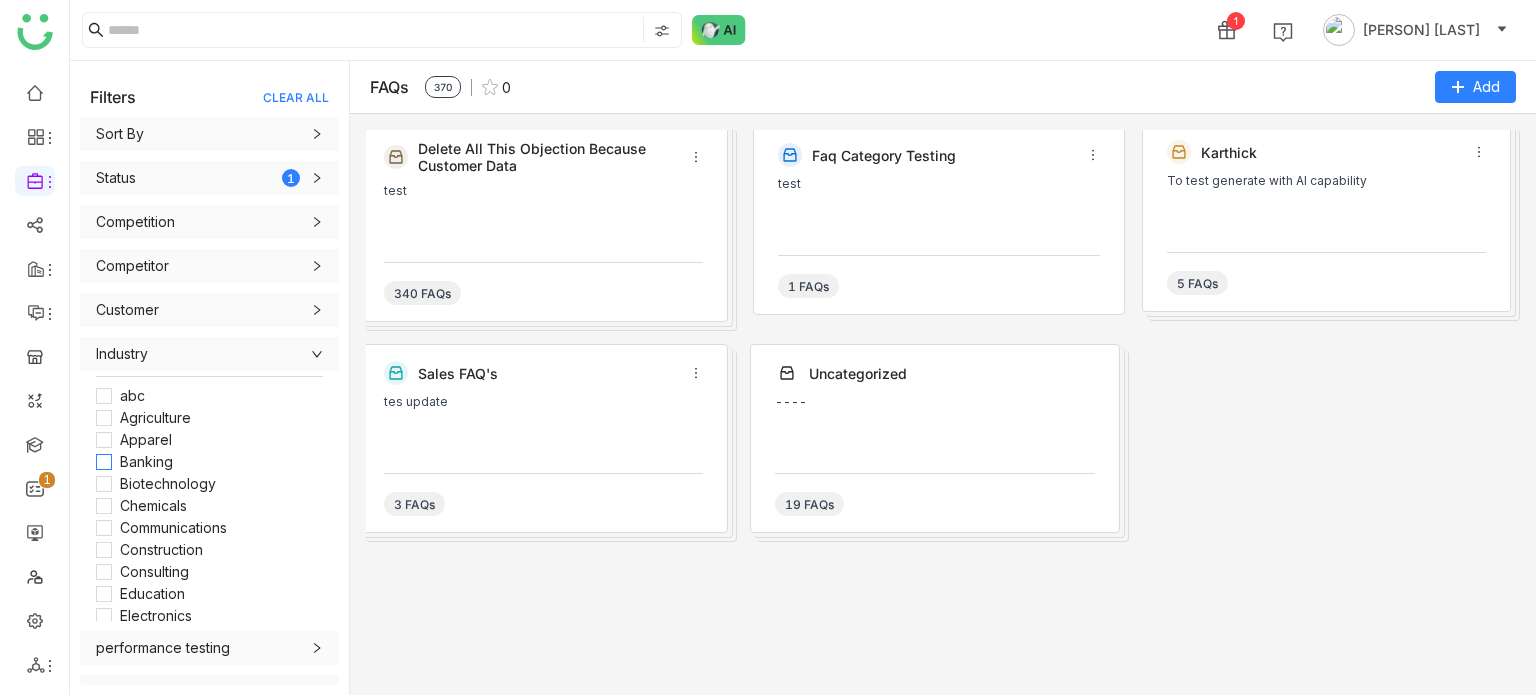 scroll, scrollTop: 0, scrollLeft: 0, axis: both 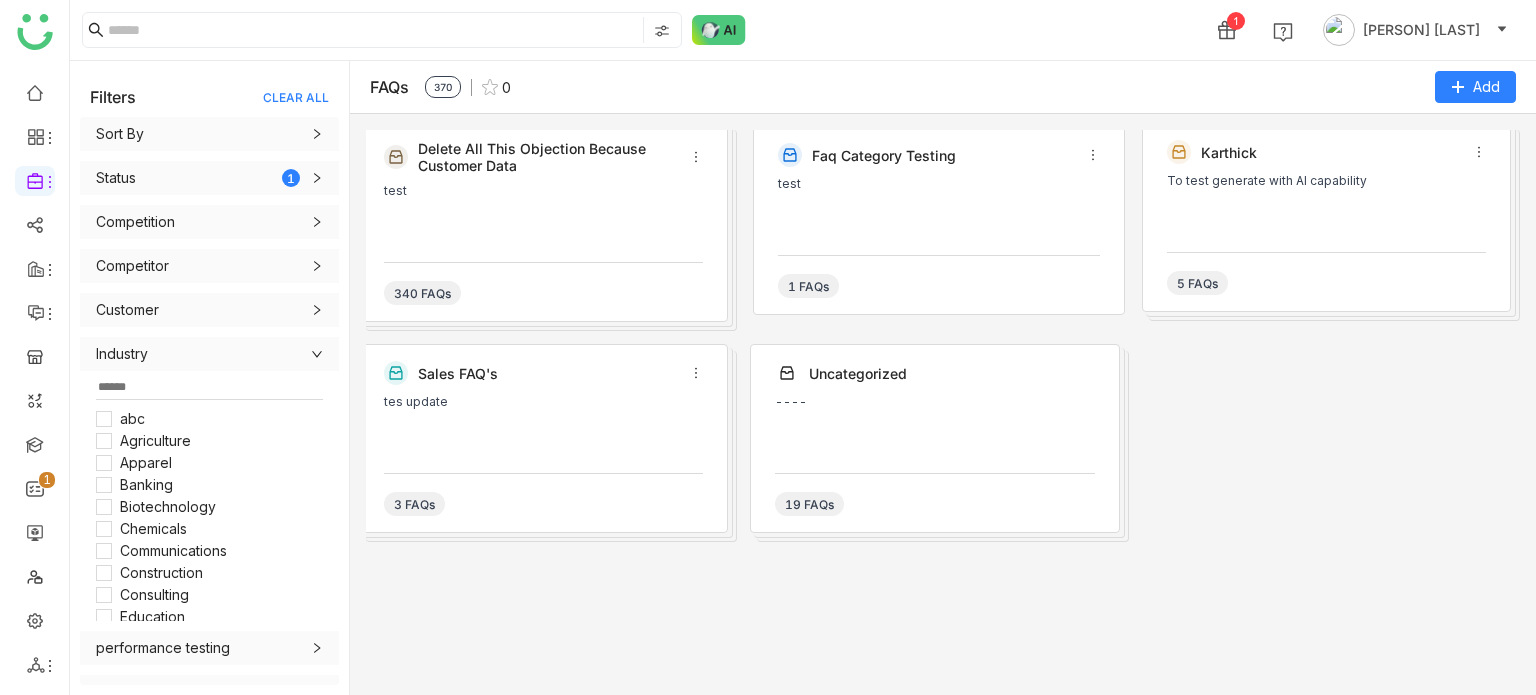 click on "Industry" 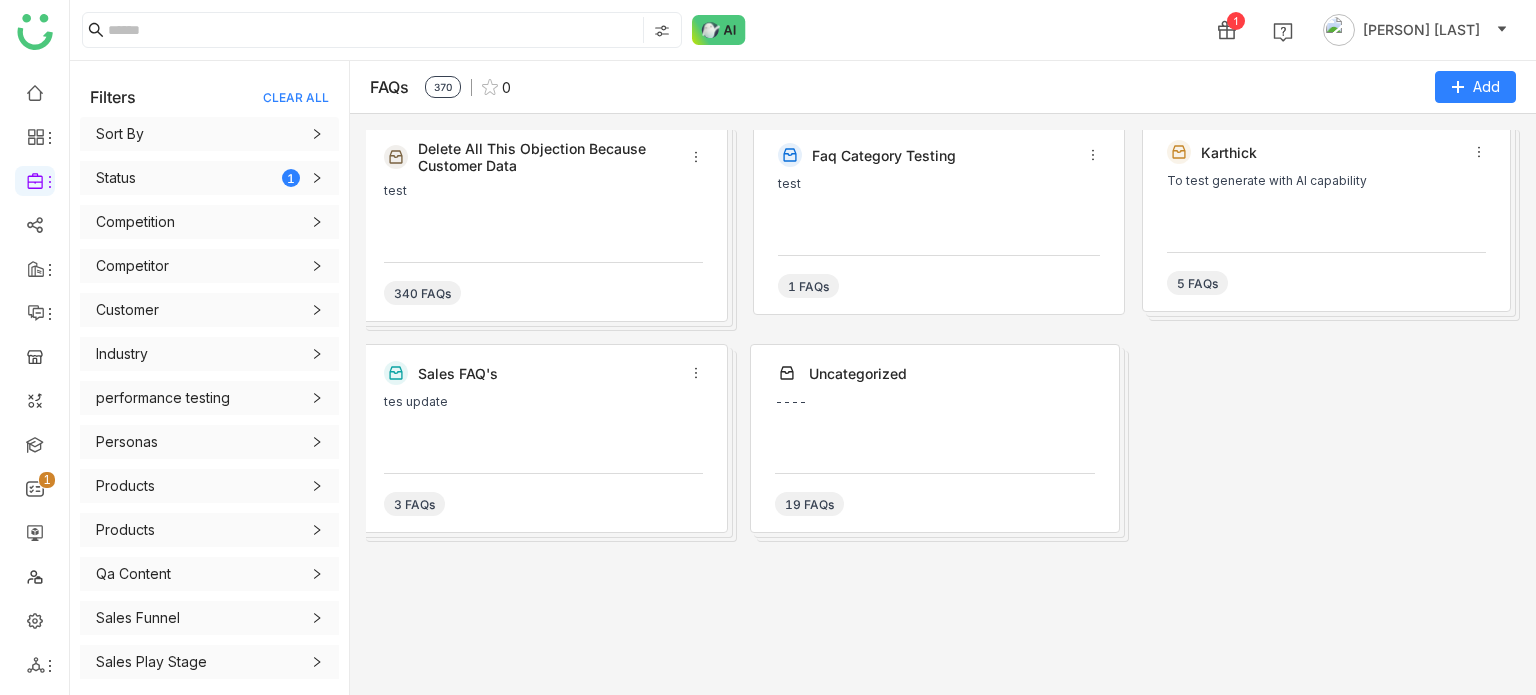 click on "performance testing" 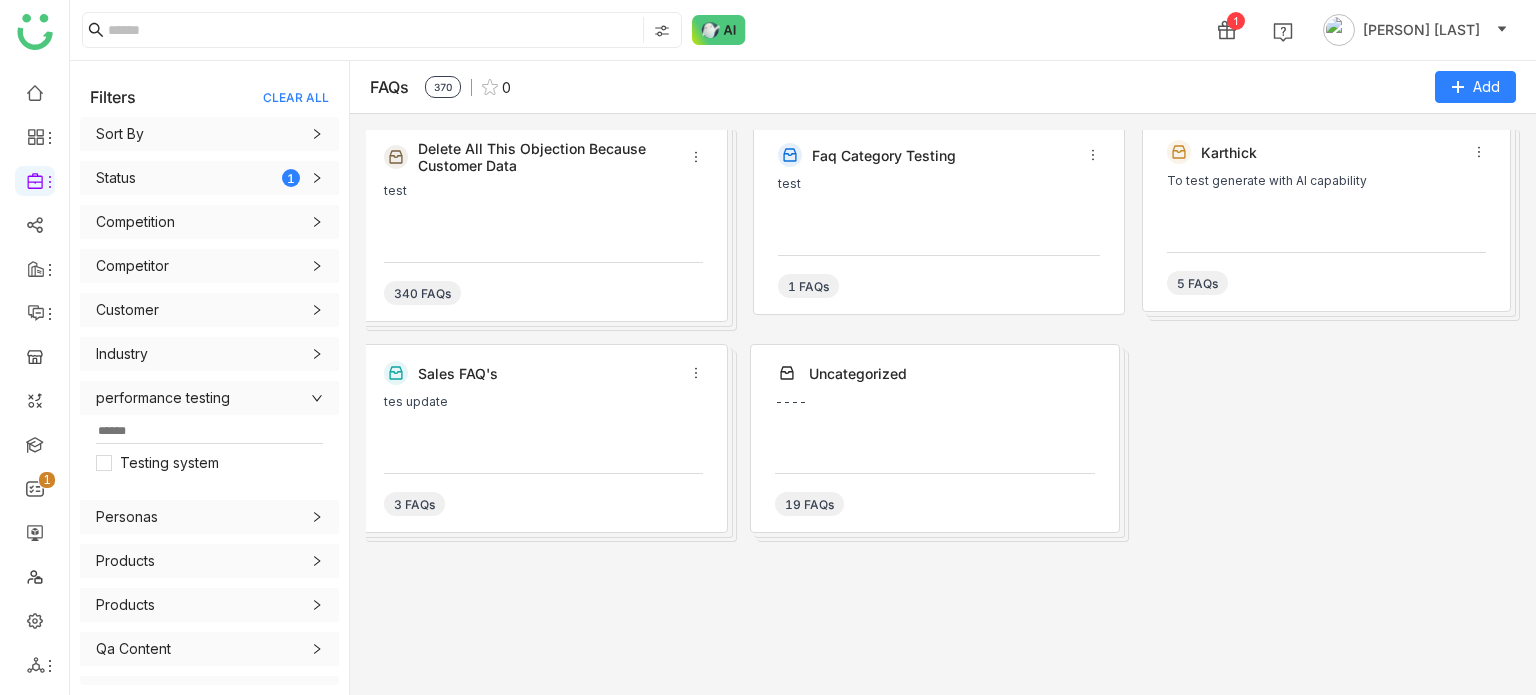 click on "performance testing" 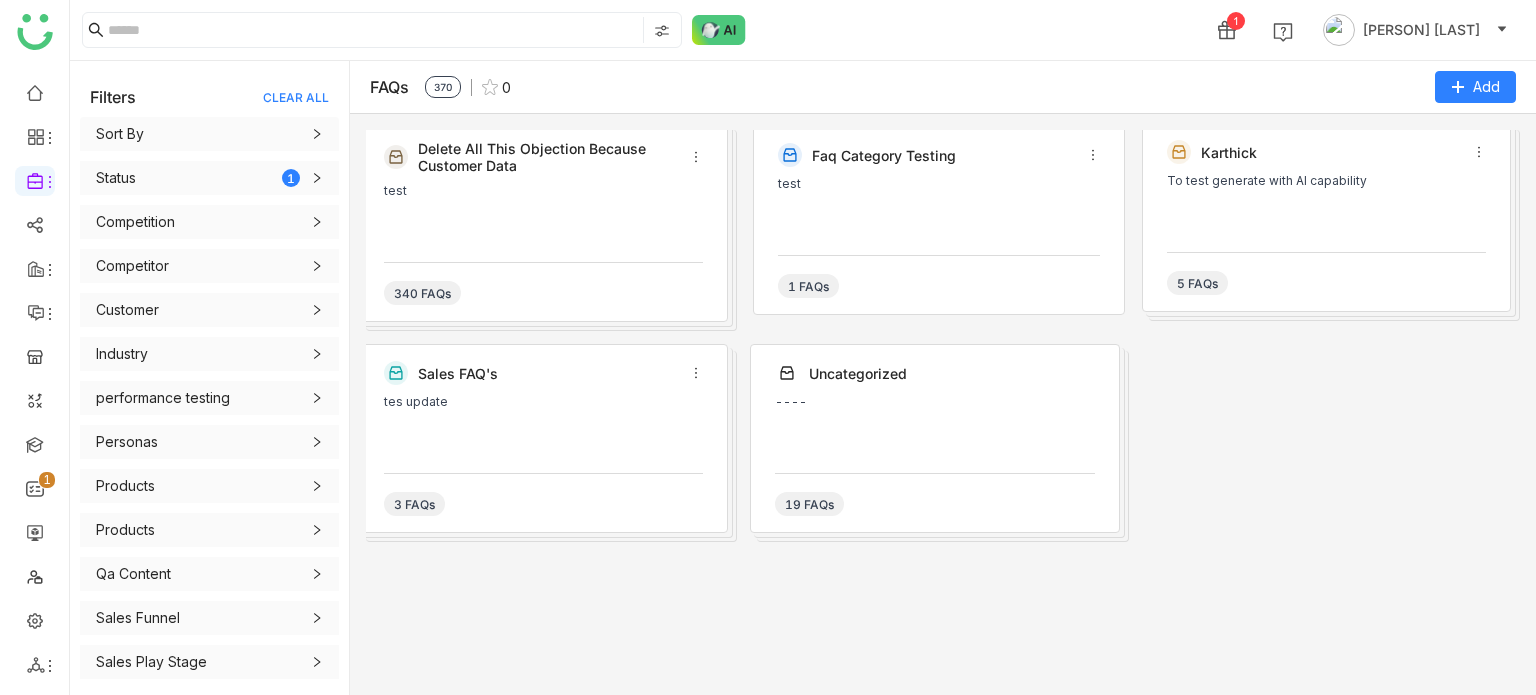 click on "Personas" 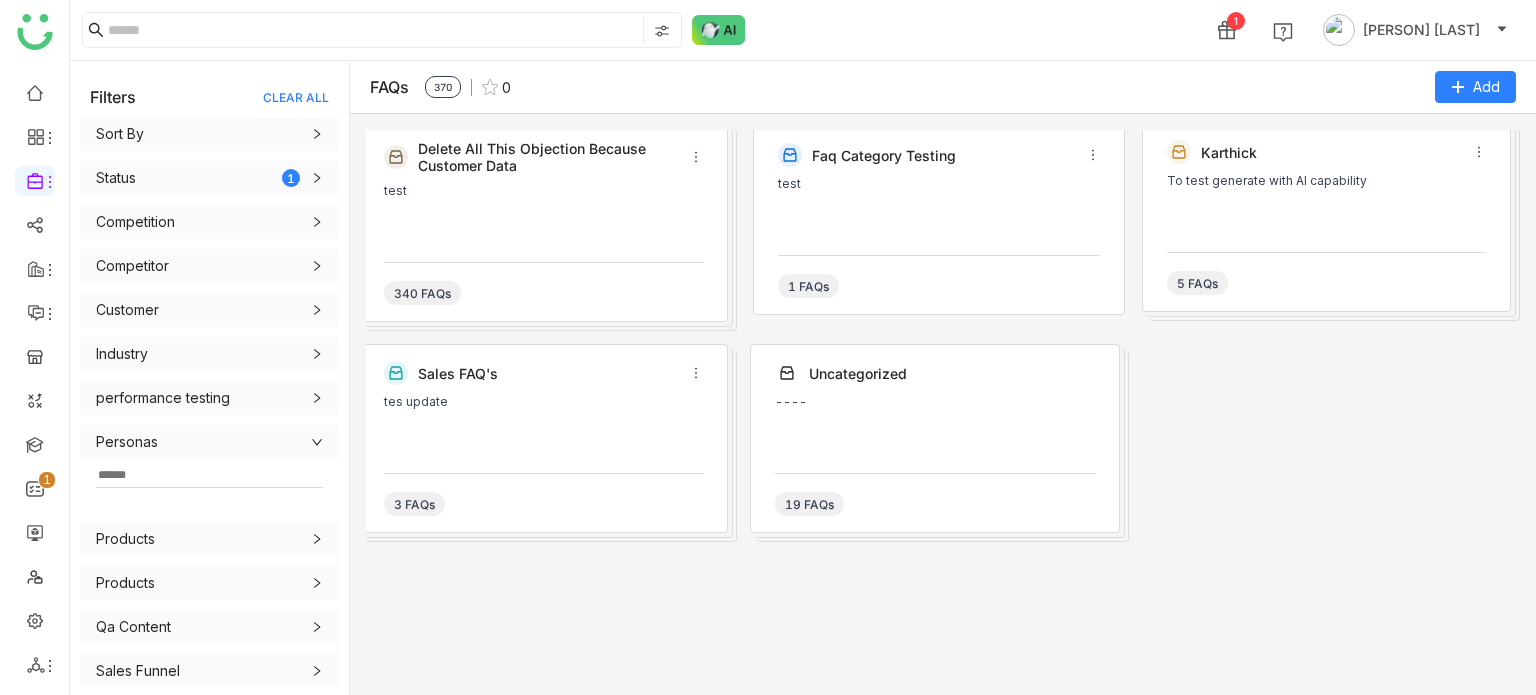 click on "Personas" 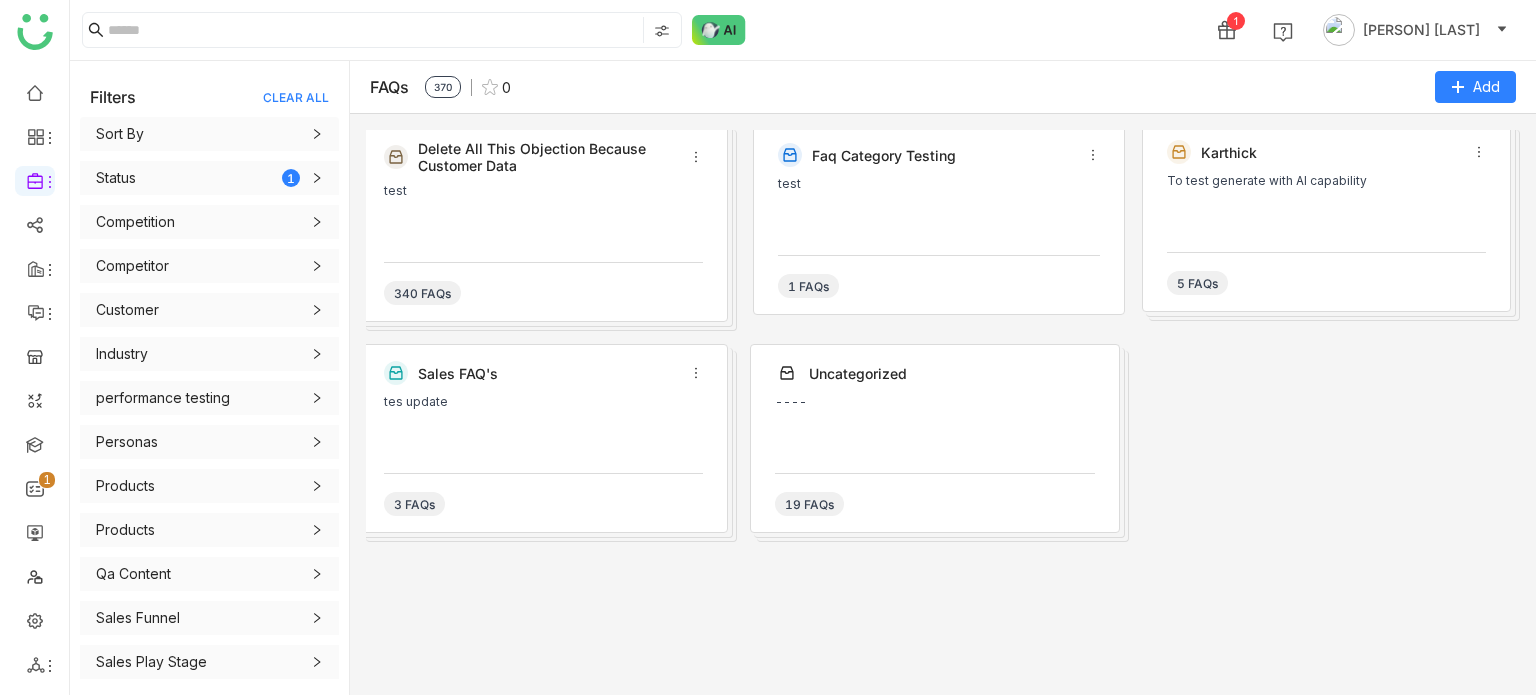 scroll, scrollTop: 128, scrollLeft: 0, axis: vertical 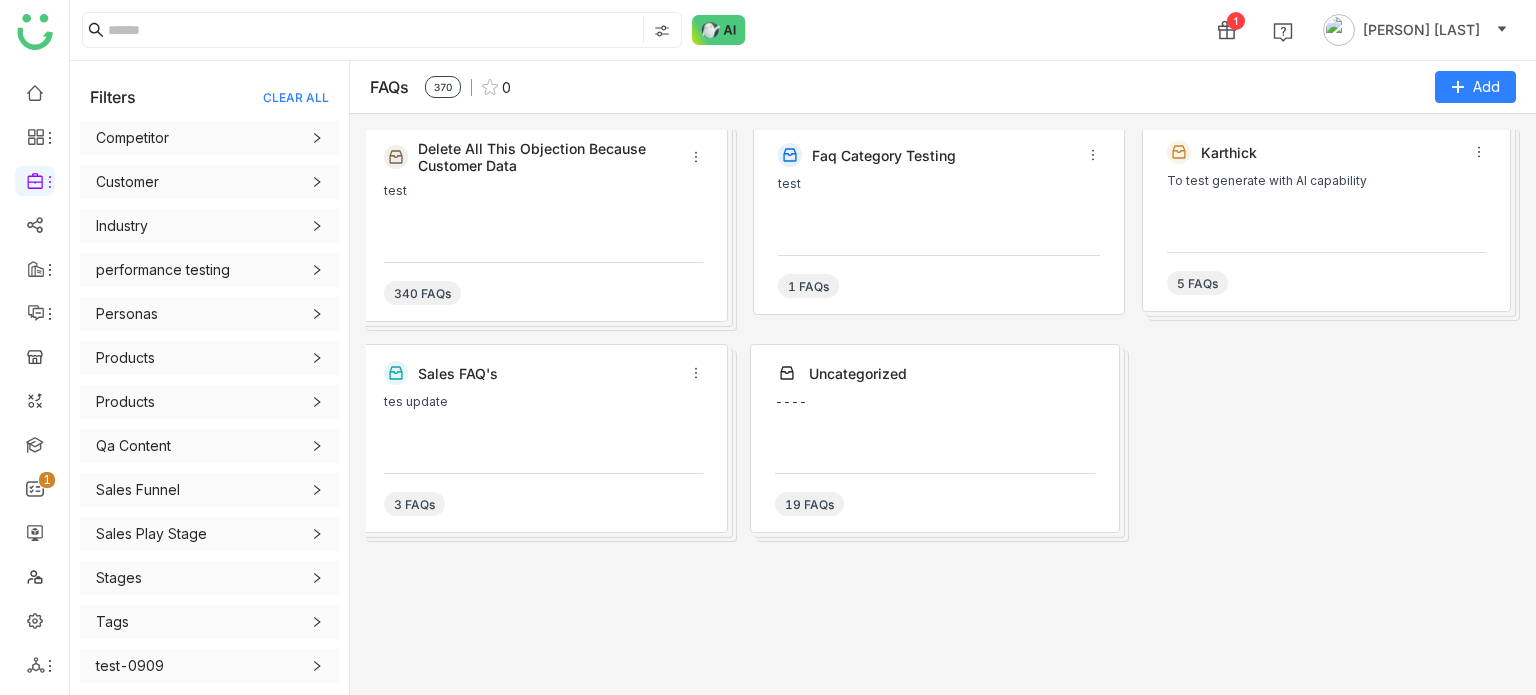 click on "Products" 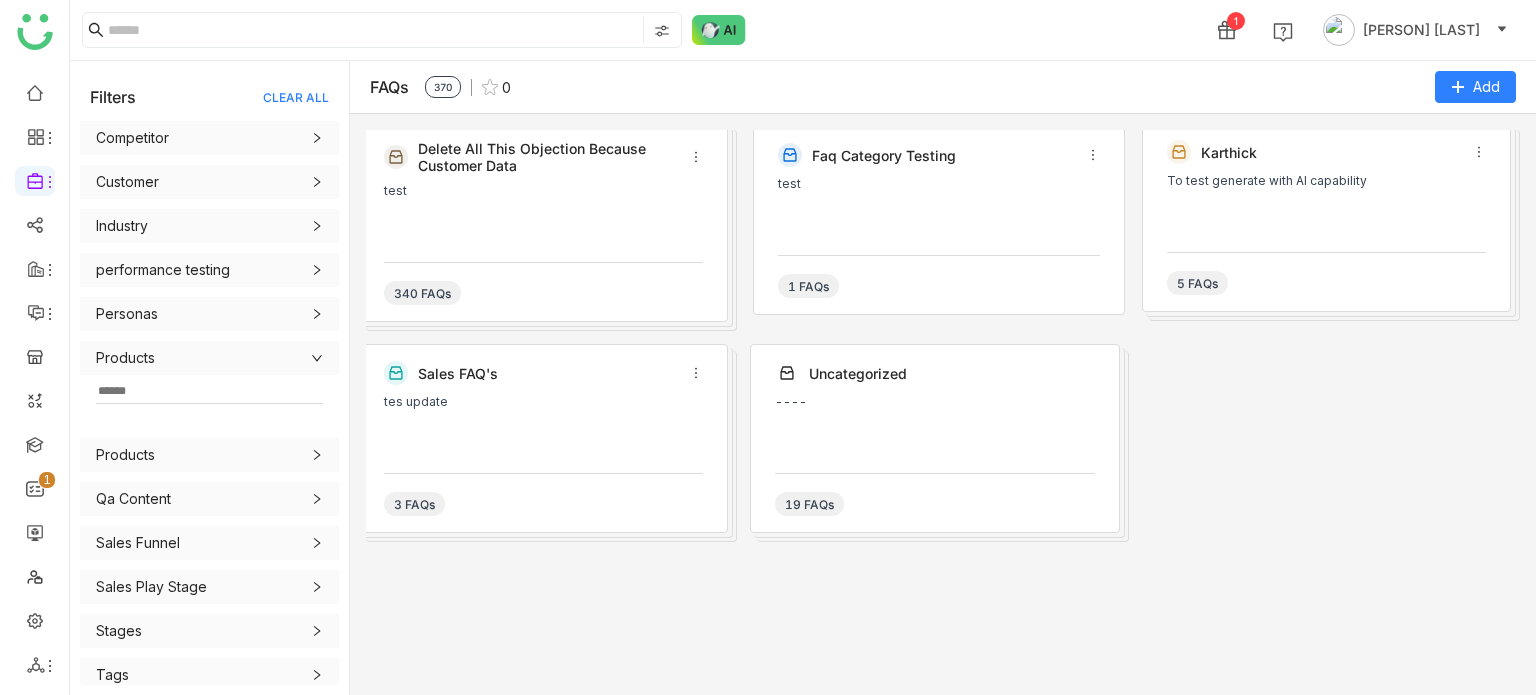 click on "Products" 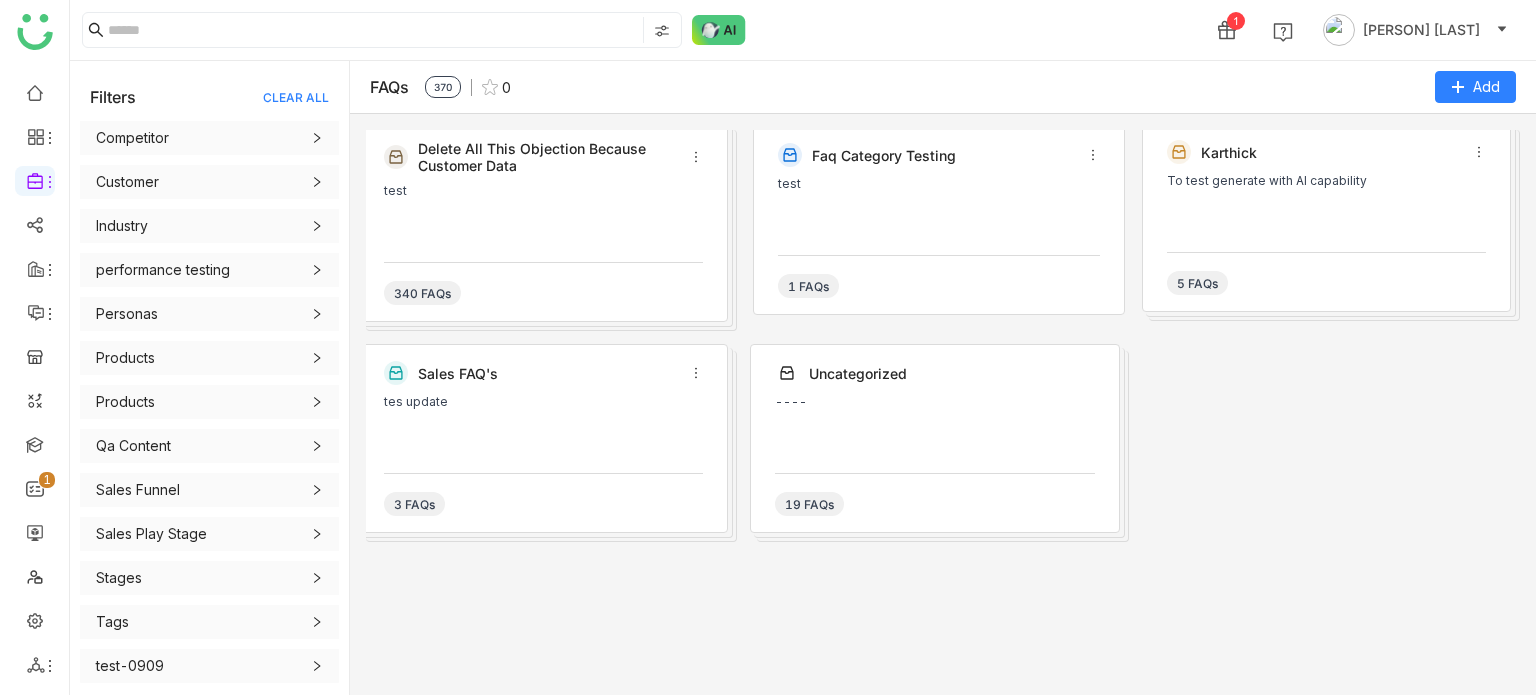 click on "Products" 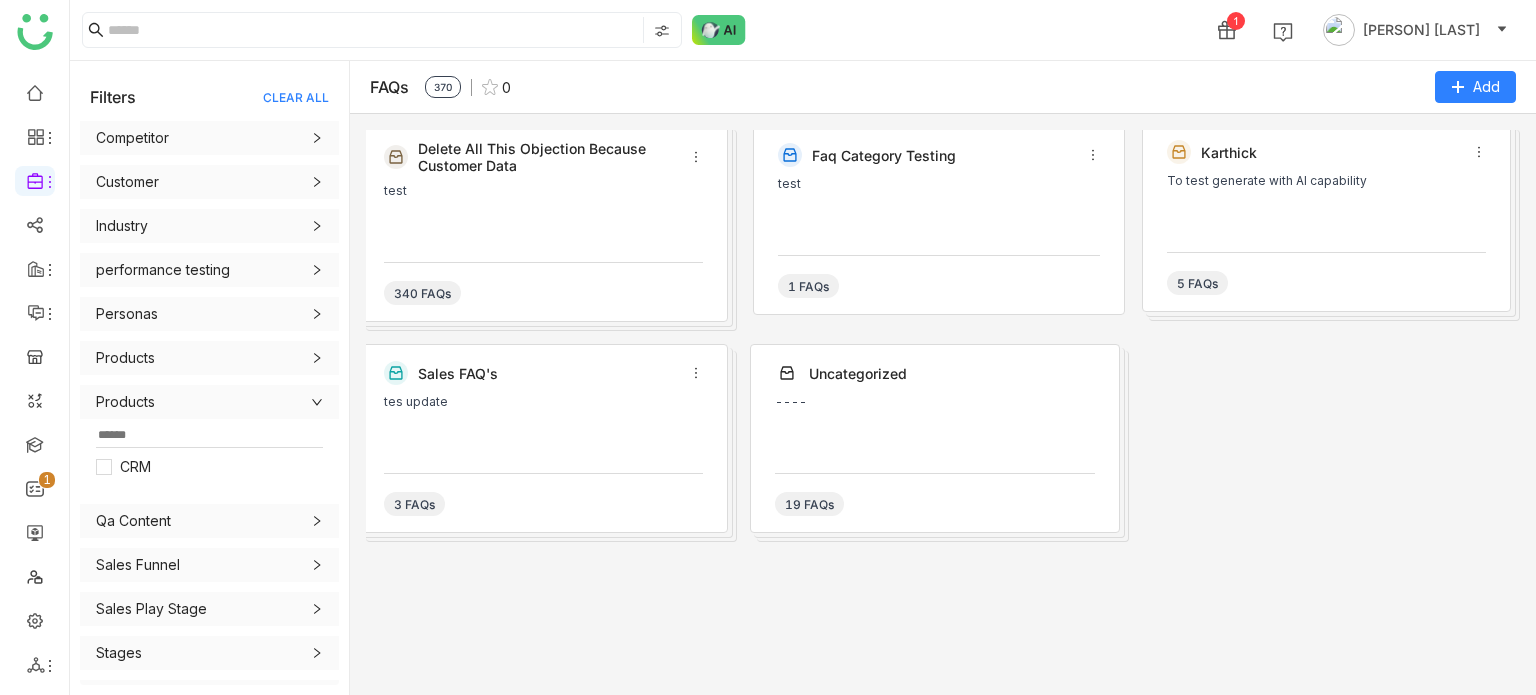 click on "Products" 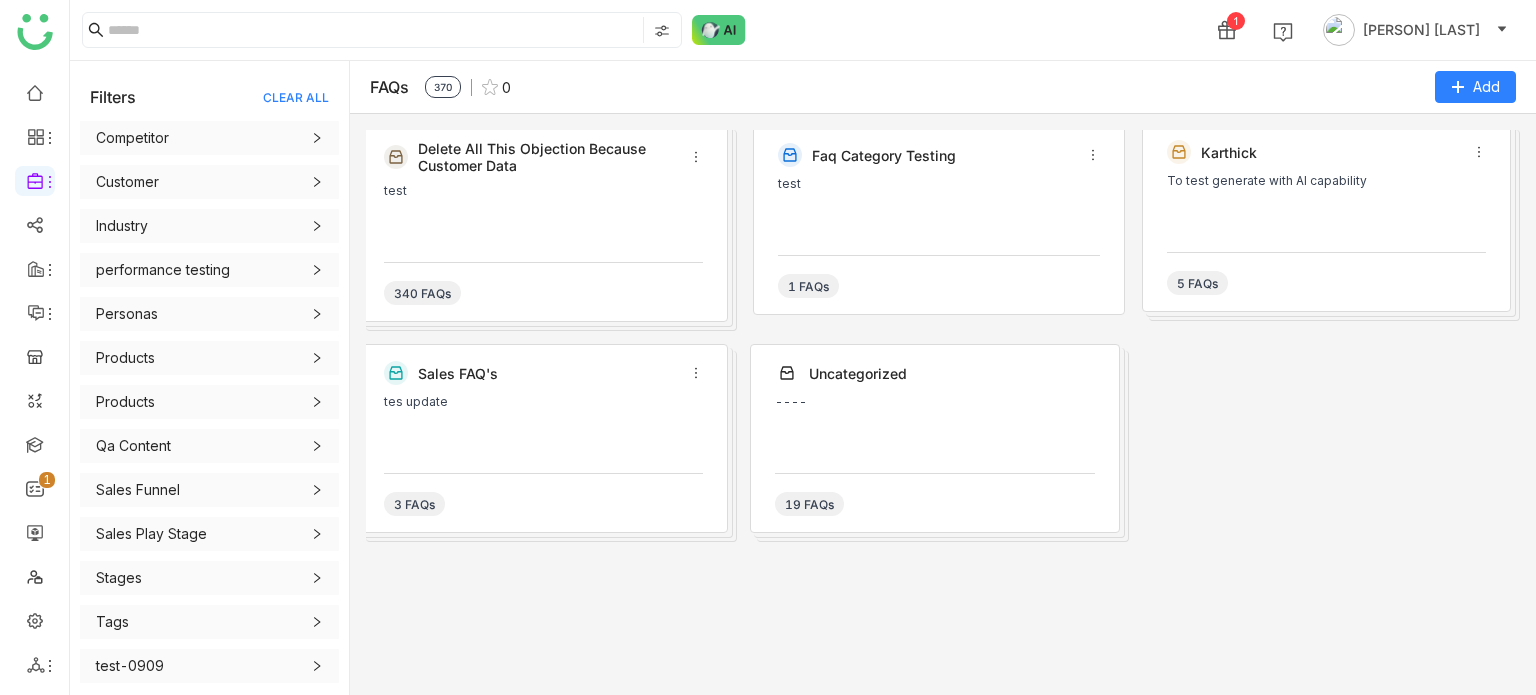 click on "Qa Content" 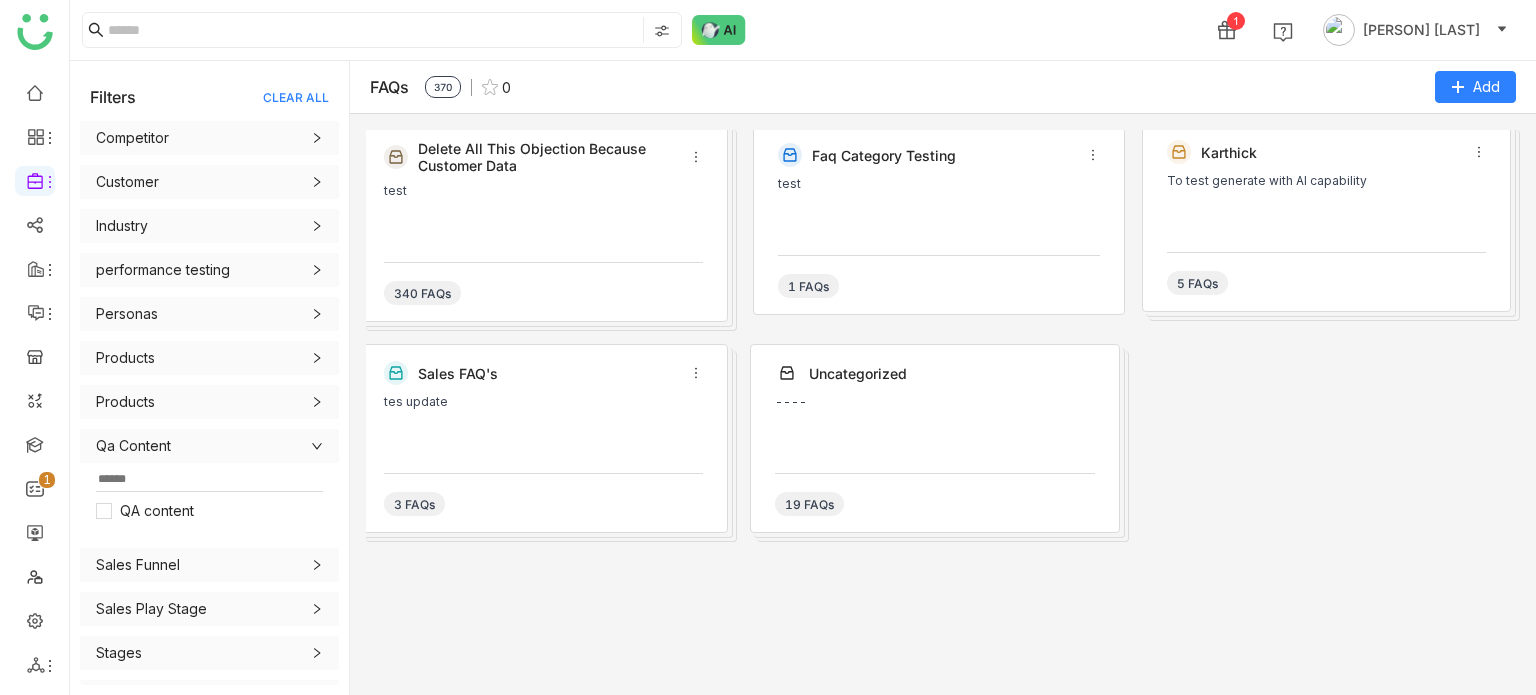 click on "Qa Content" 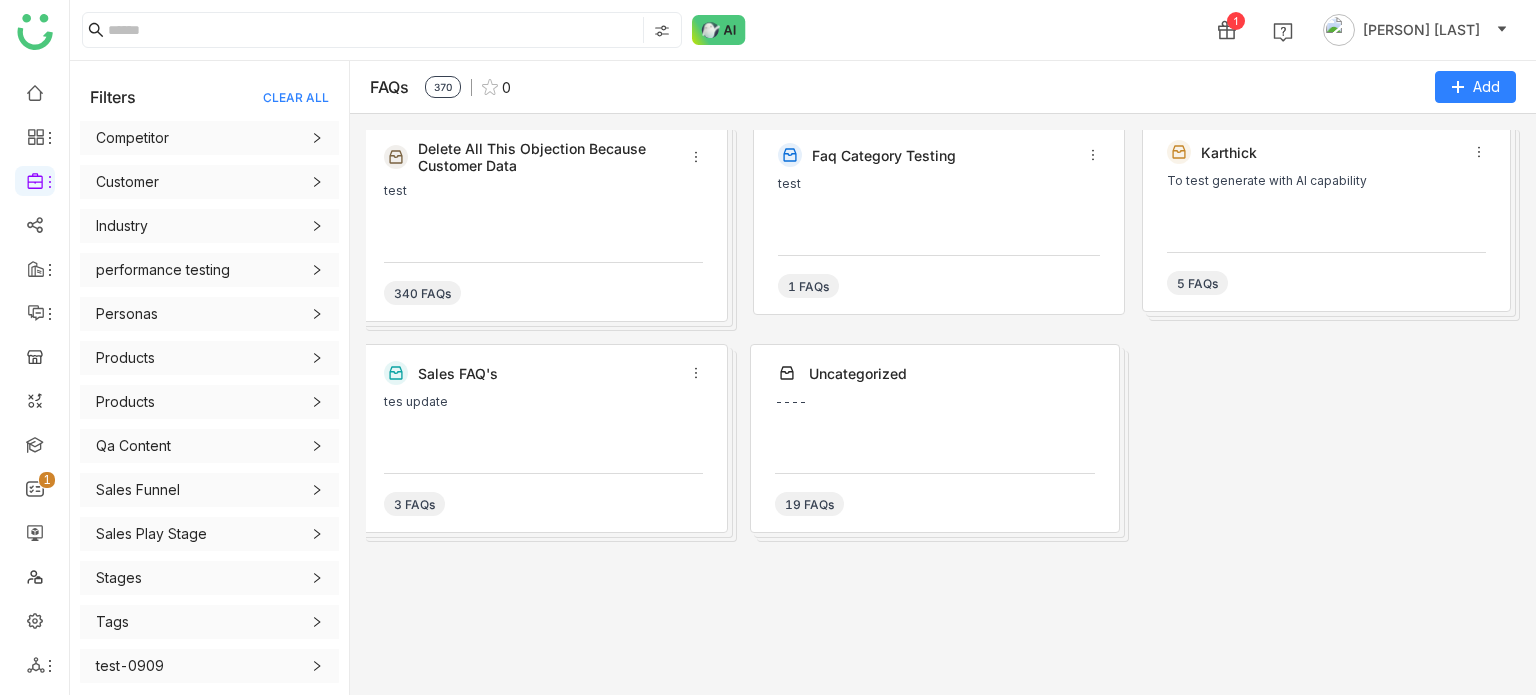 click on "Sales Funnel" 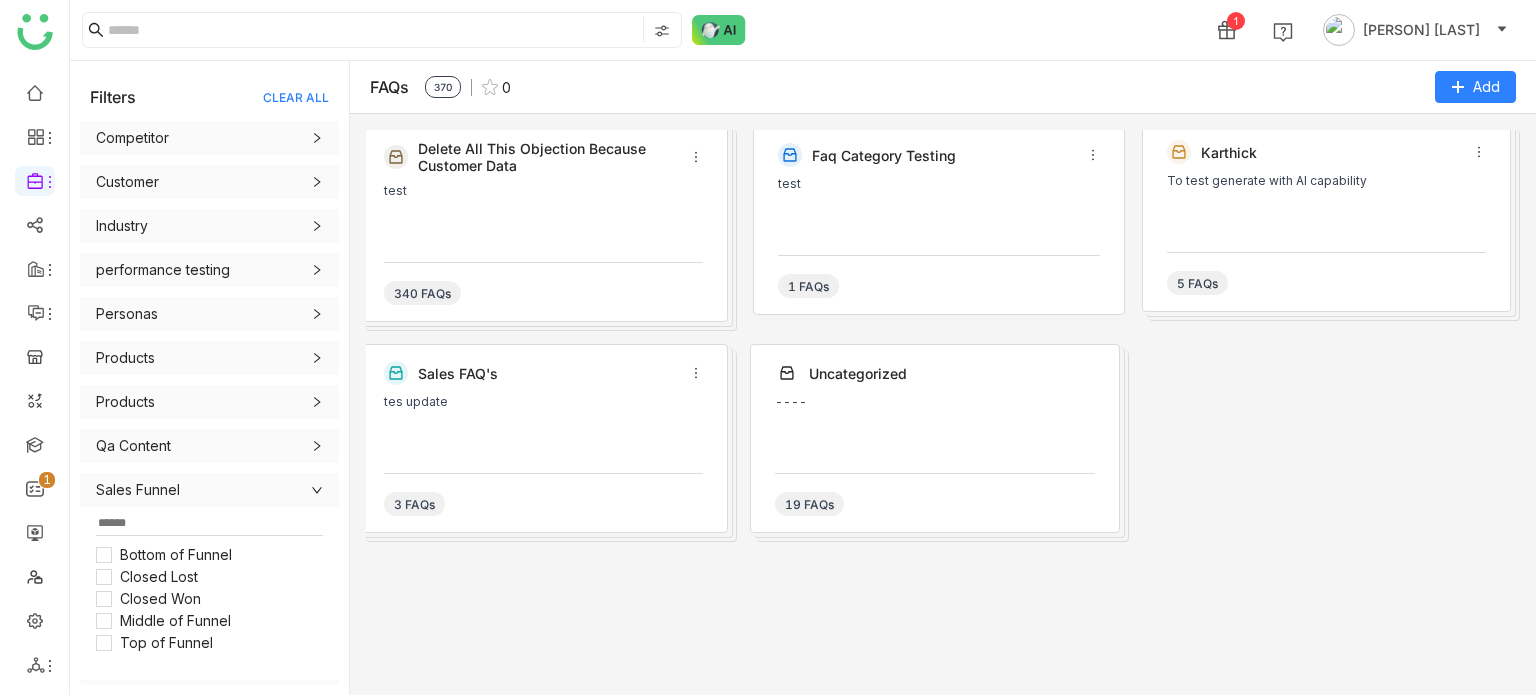 scroll, scrollTop: 291, scrollLeft: 0, axis: vertical 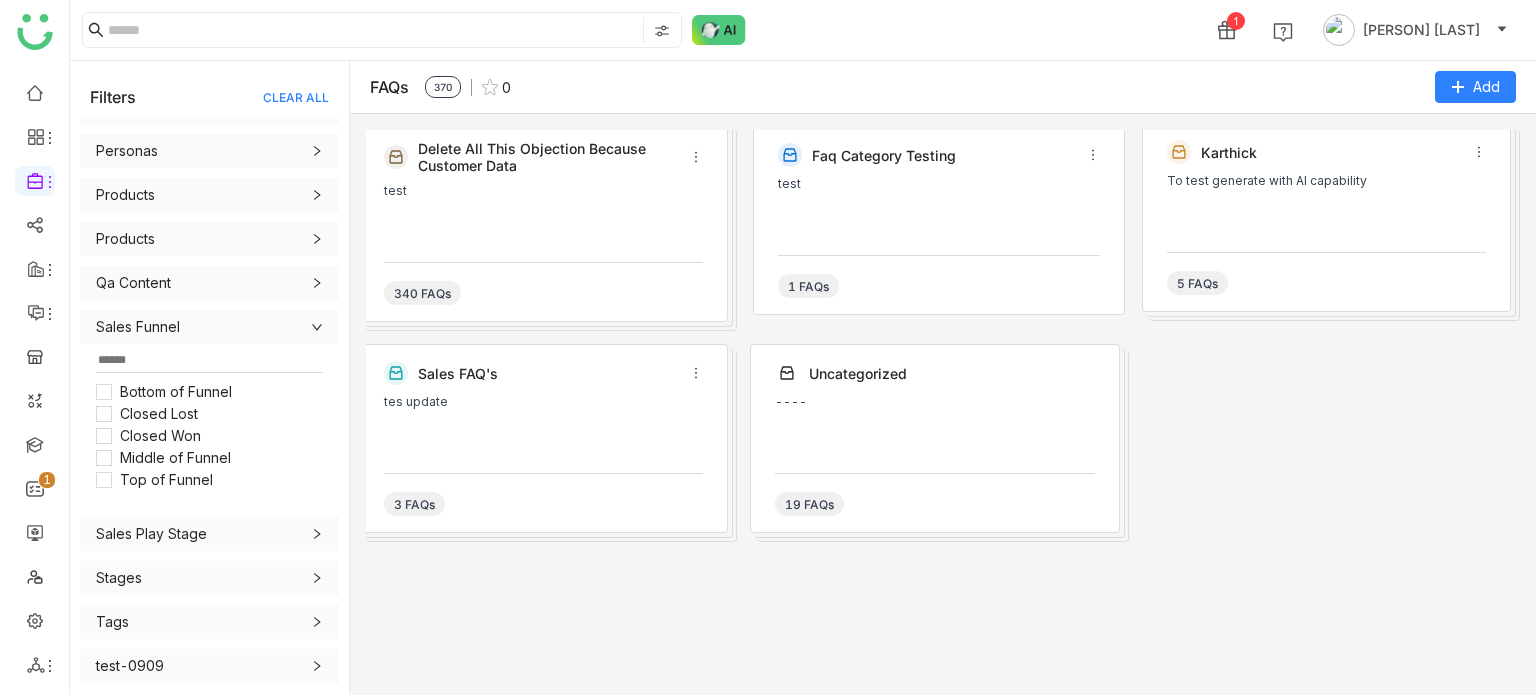 click on "Sales Funnel" 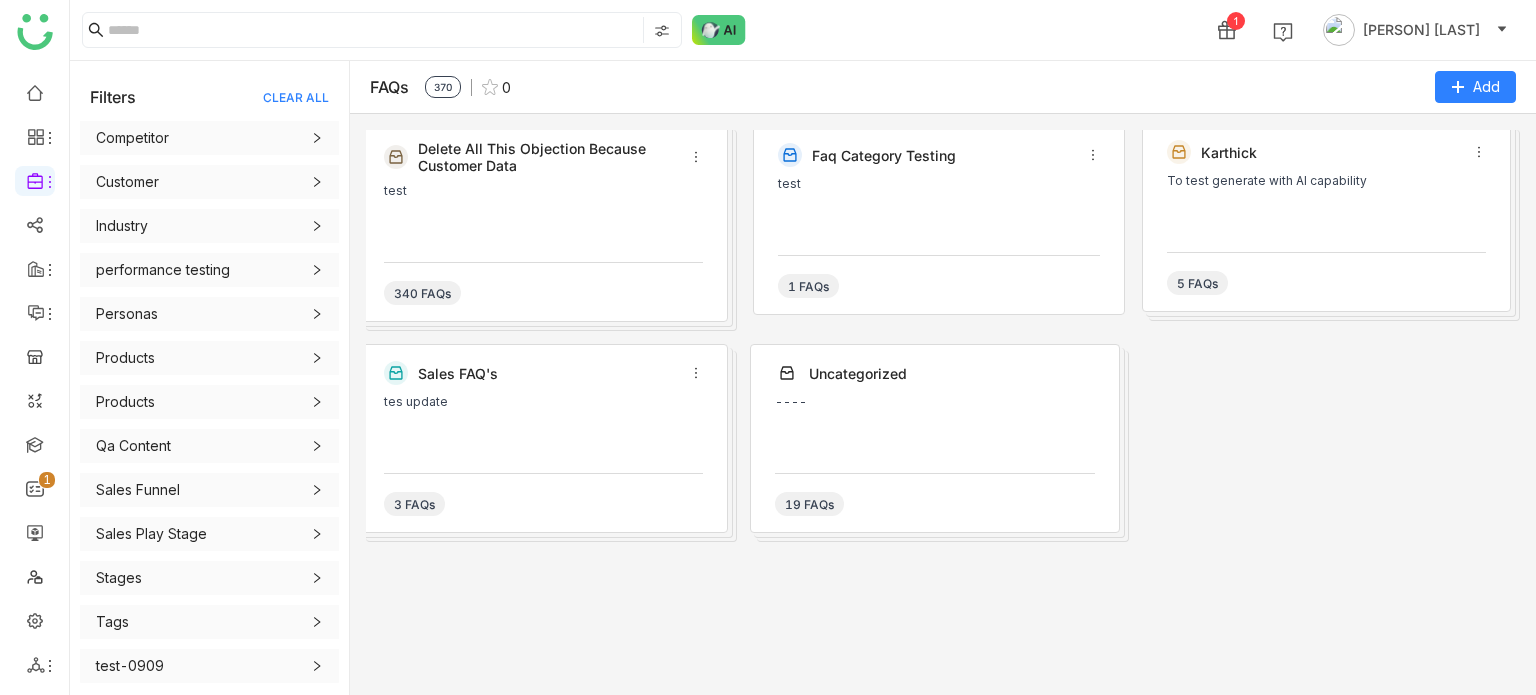 scroll, scrollTop: 128, scrollLeft: 0, axis: vertical 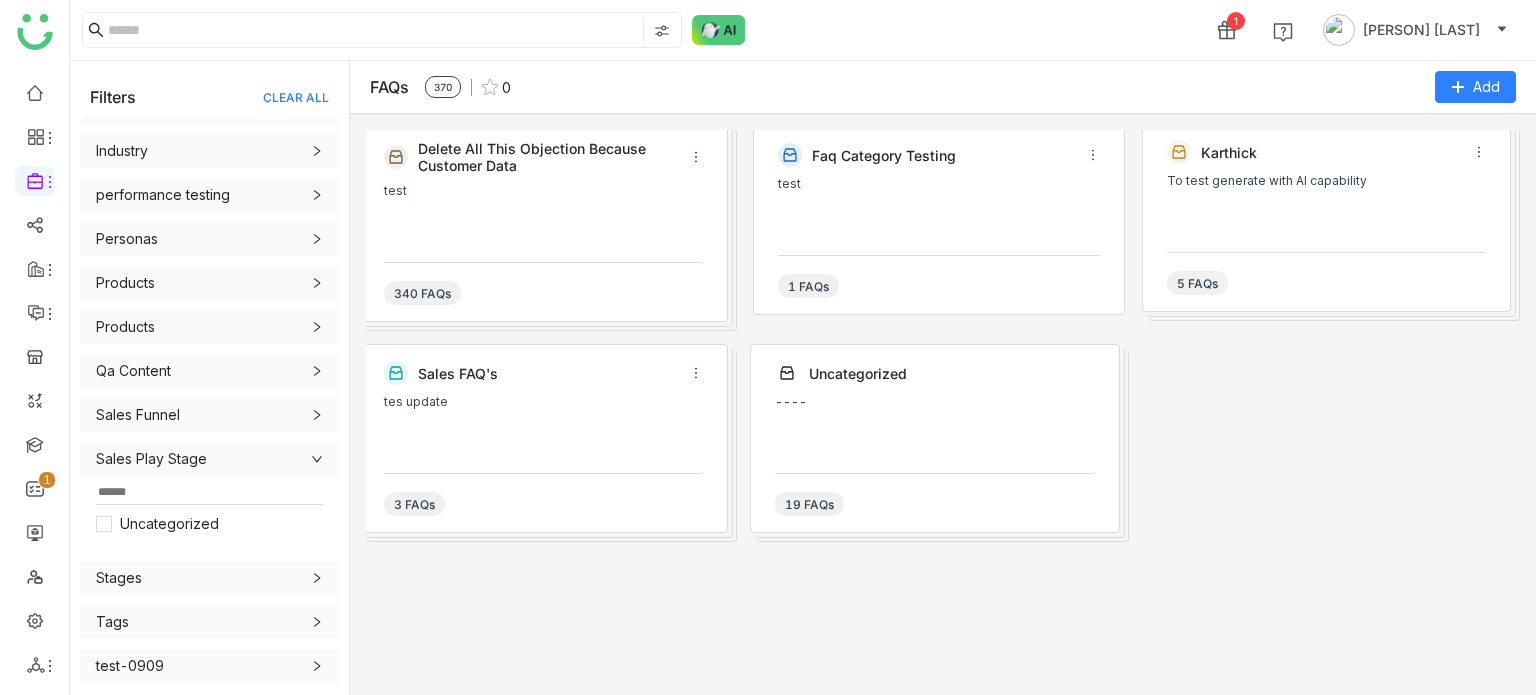click on "Sales Play Stage" 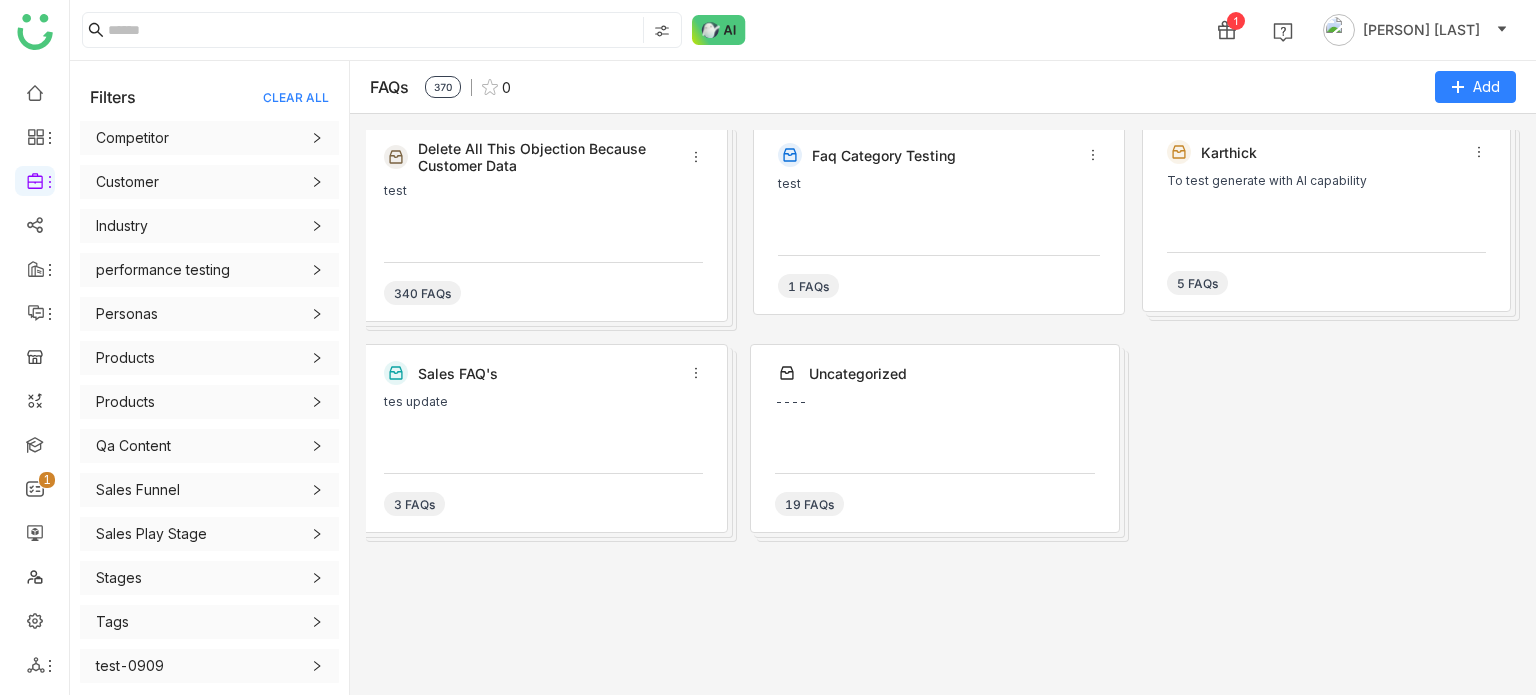 click on "Stages" 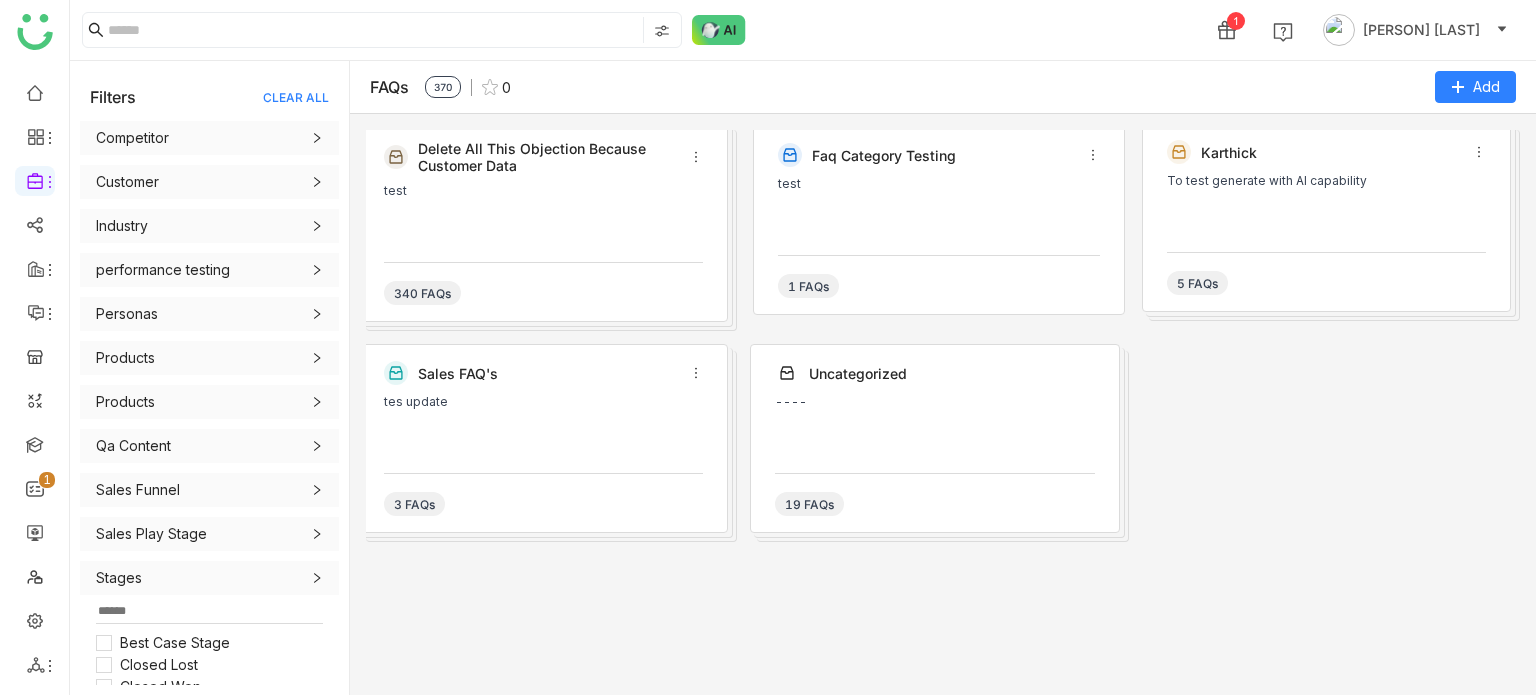 scroll, scrollTop: 291, scrollLeft: 0, axis: vertical 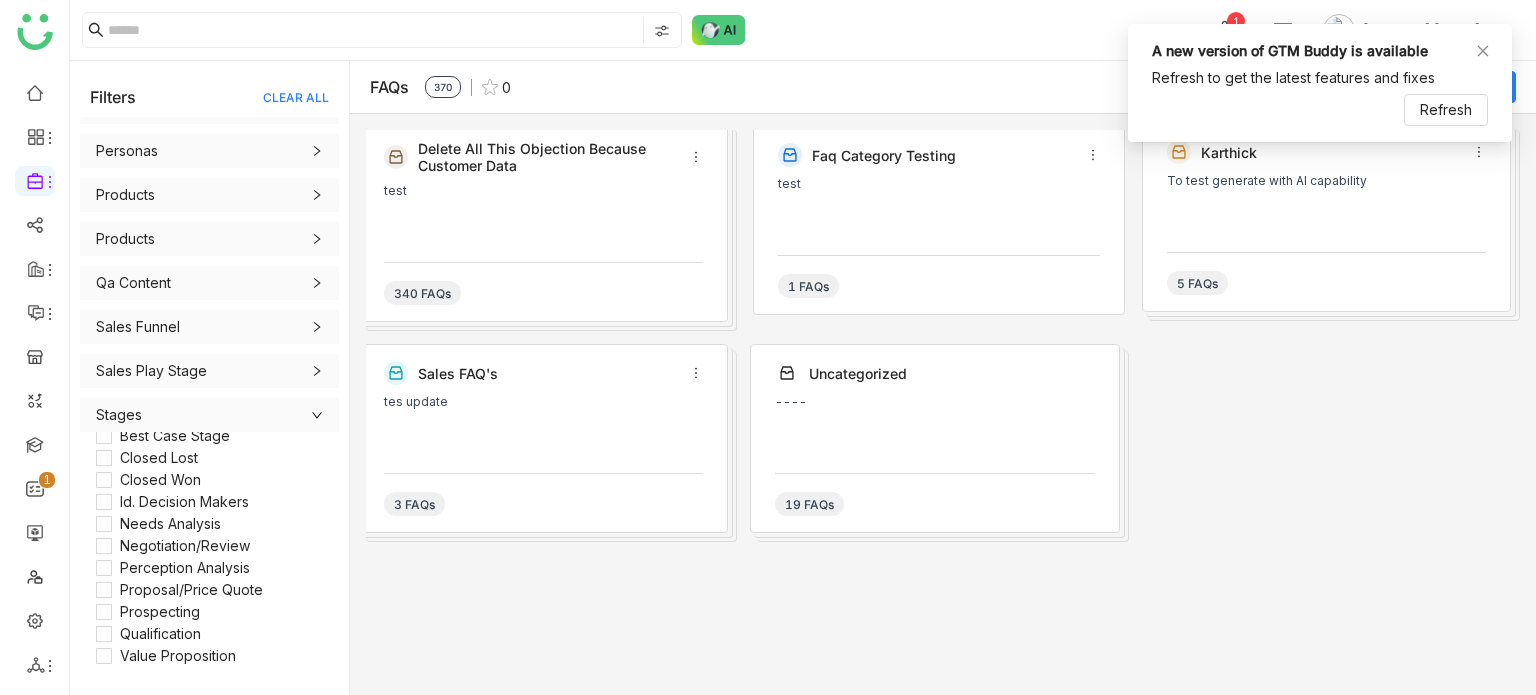 click on "Stages" 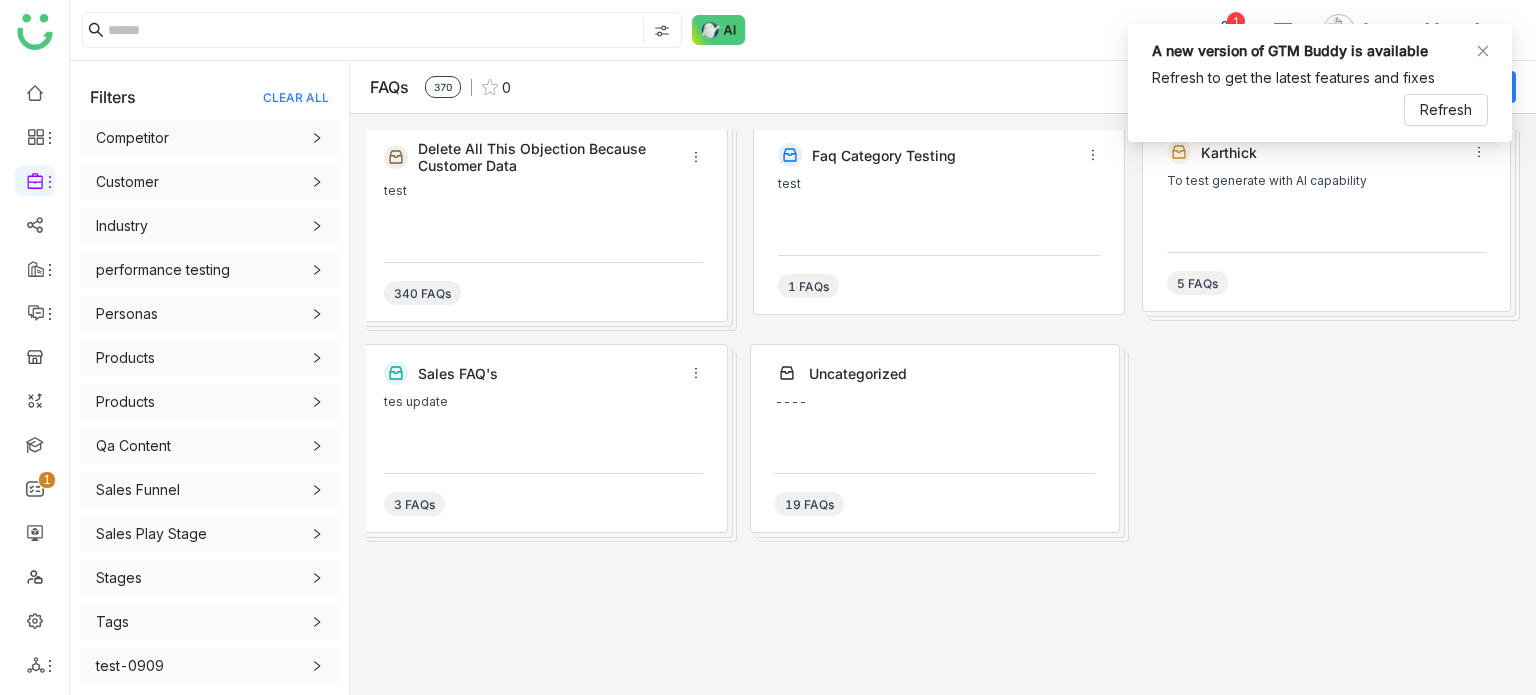 scroll, scrollTop: 128, scrollLeft: 0, axis: vertical 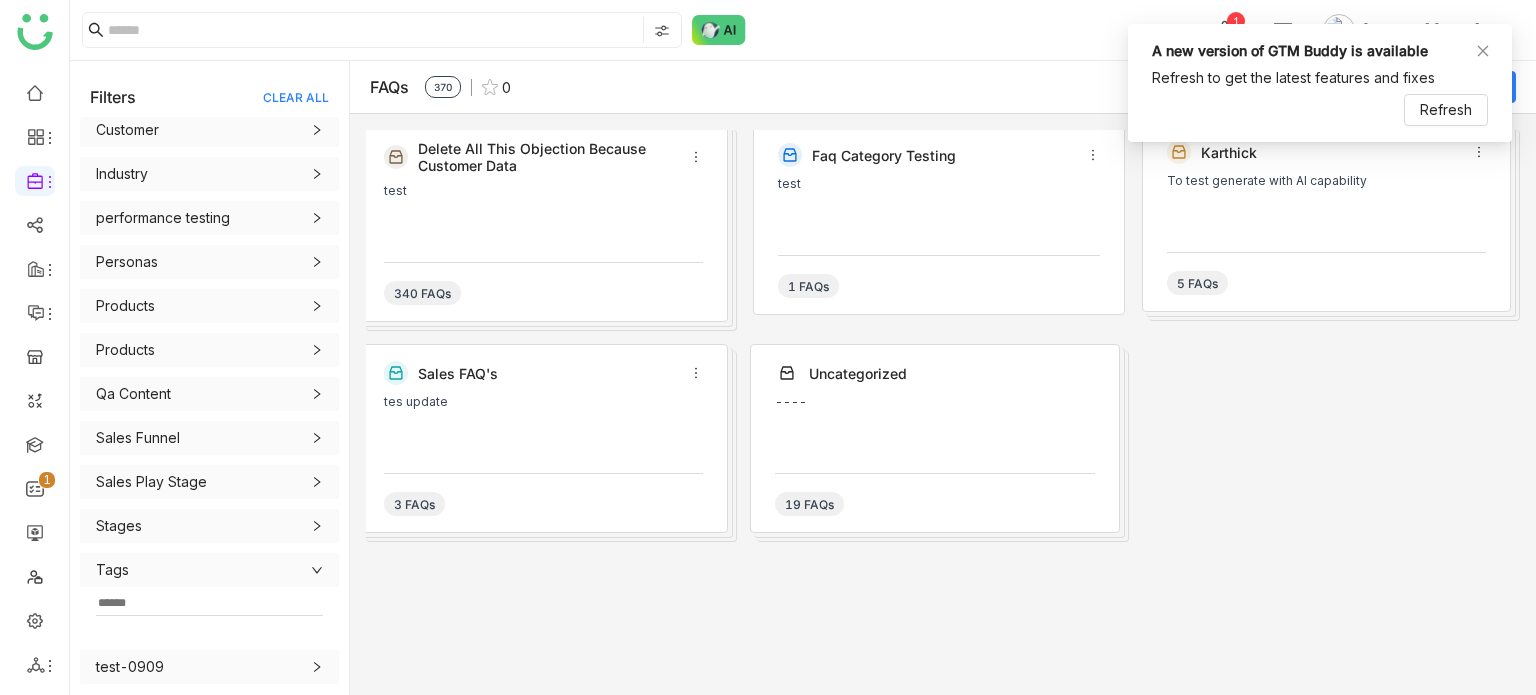 click on "Tags" 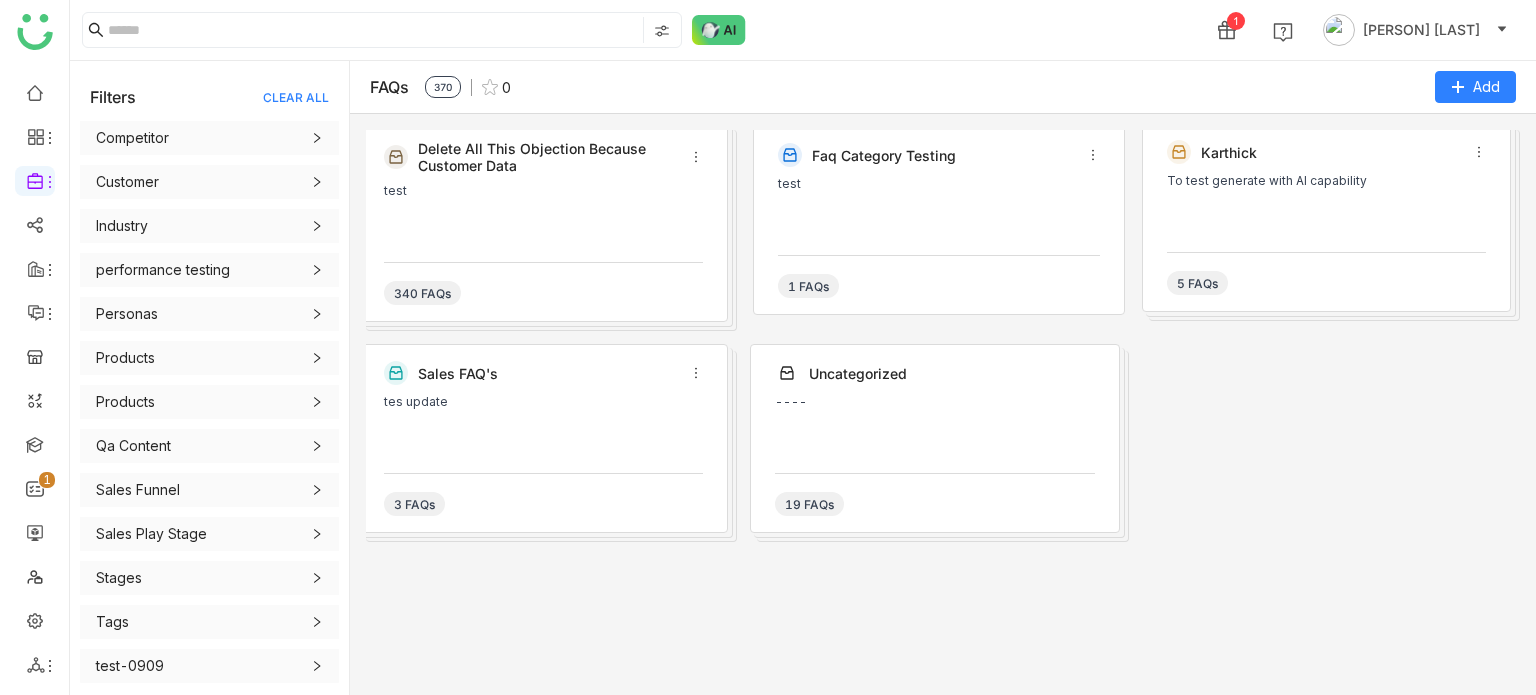 click on "test-0909" 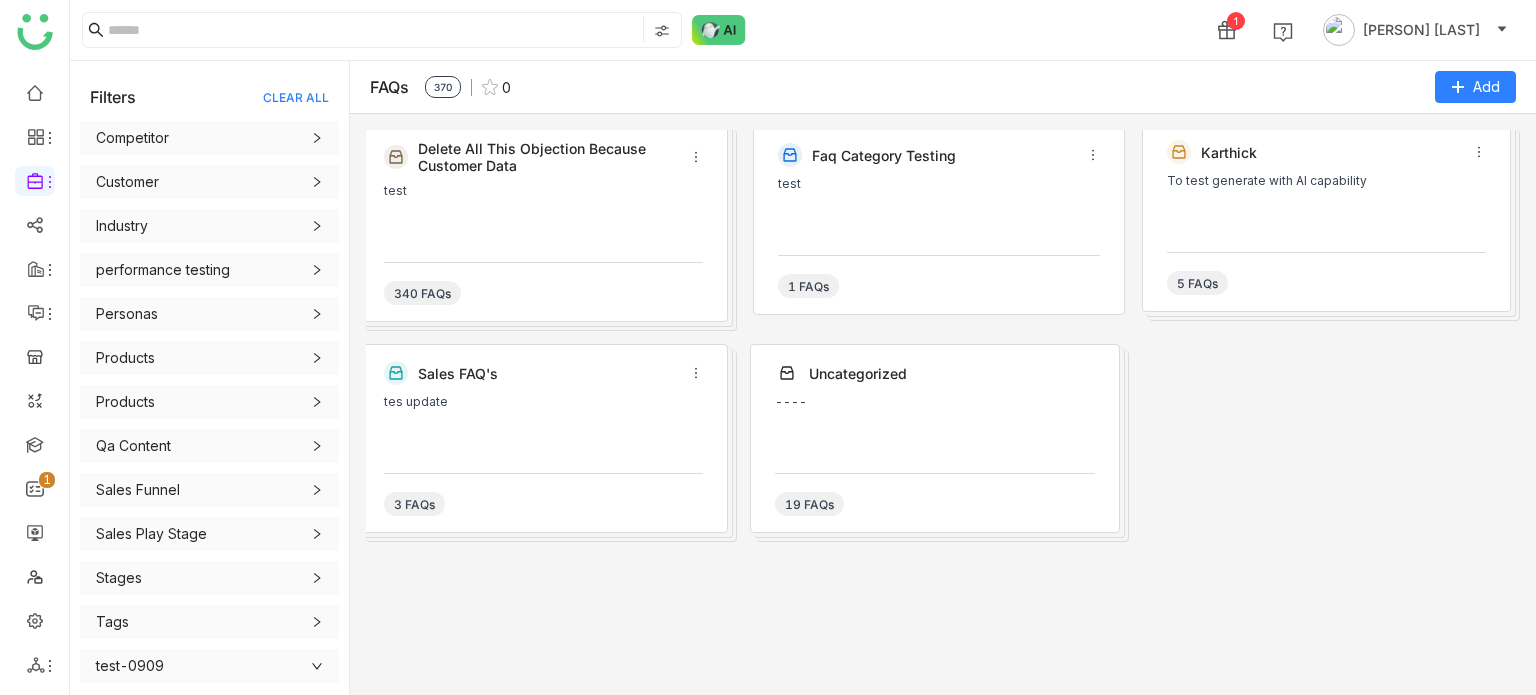 scroll, scrollTop: 203, scrollLeft: 0, axis: vertical 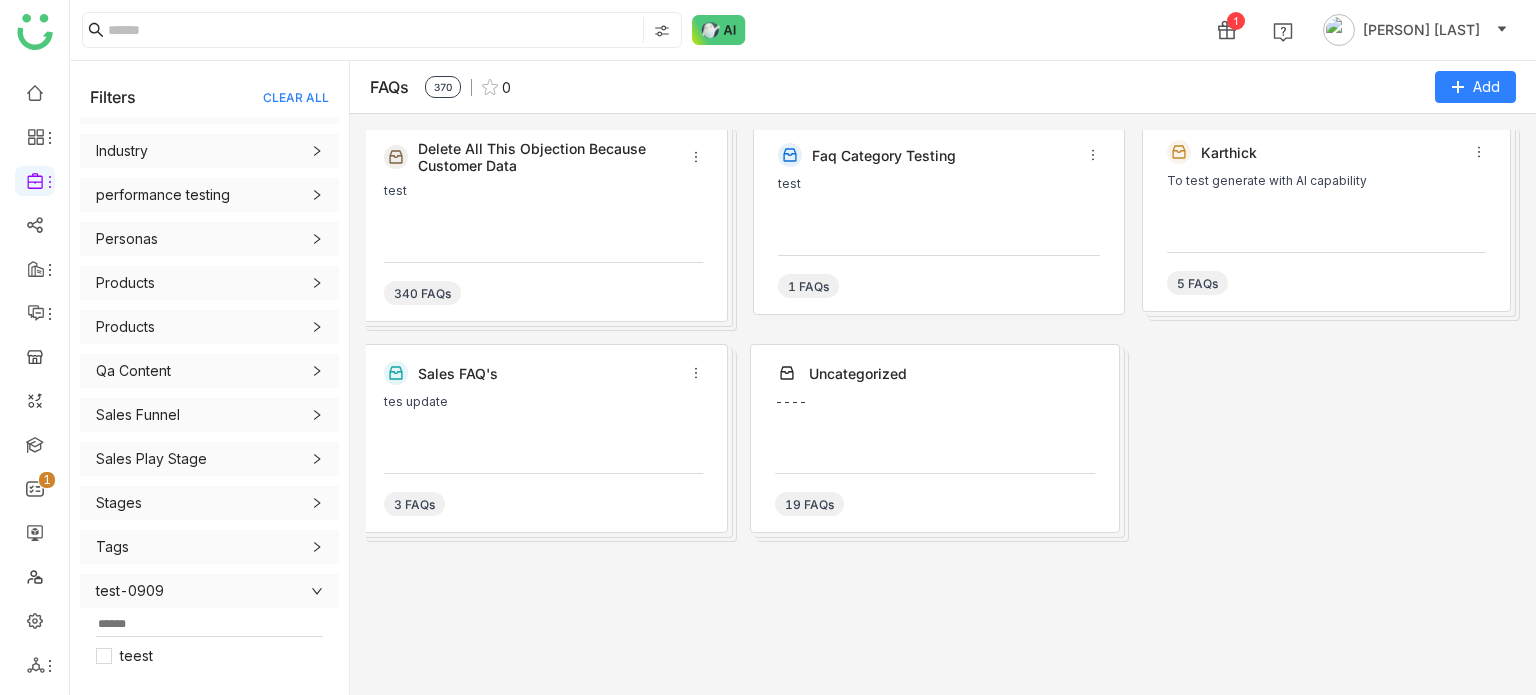 click on "test-0909" 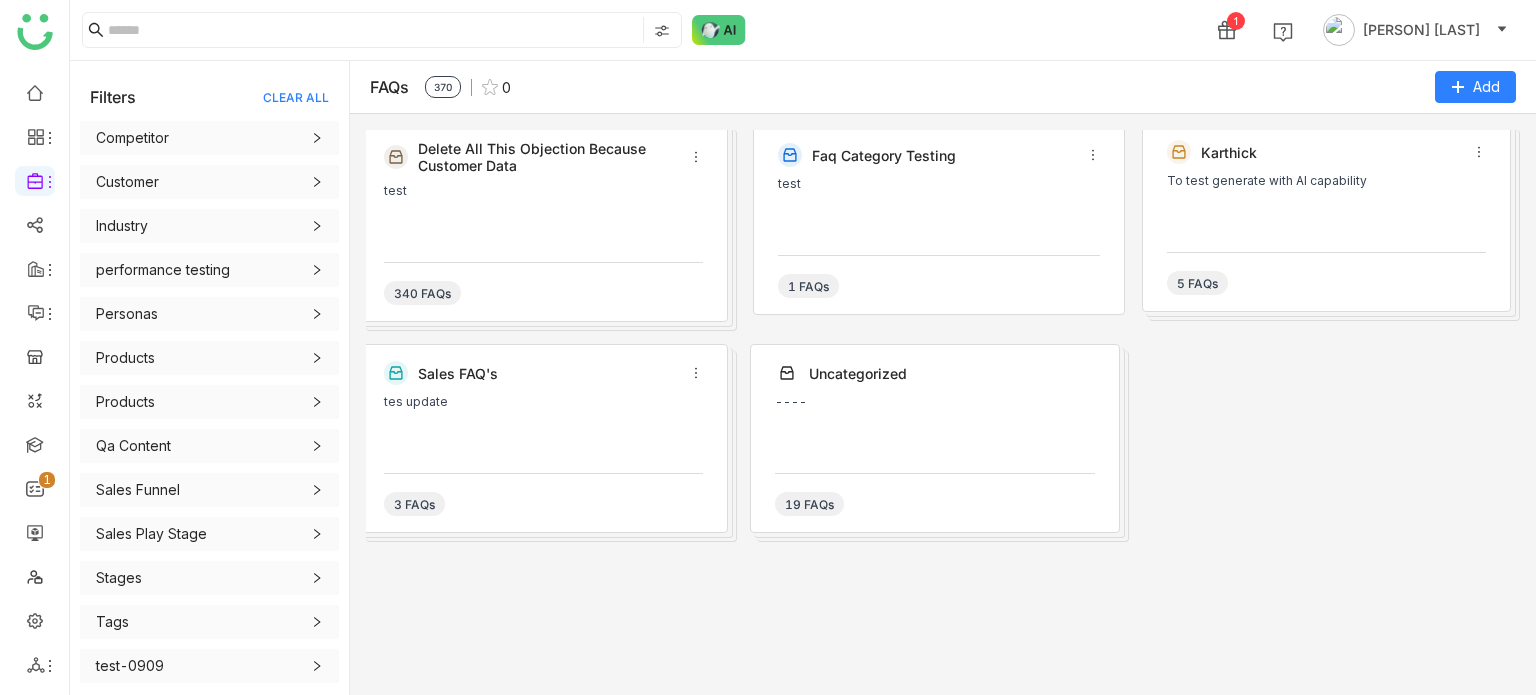 scroll, scrollTop: 0, scrollLeft: 0, axis: both 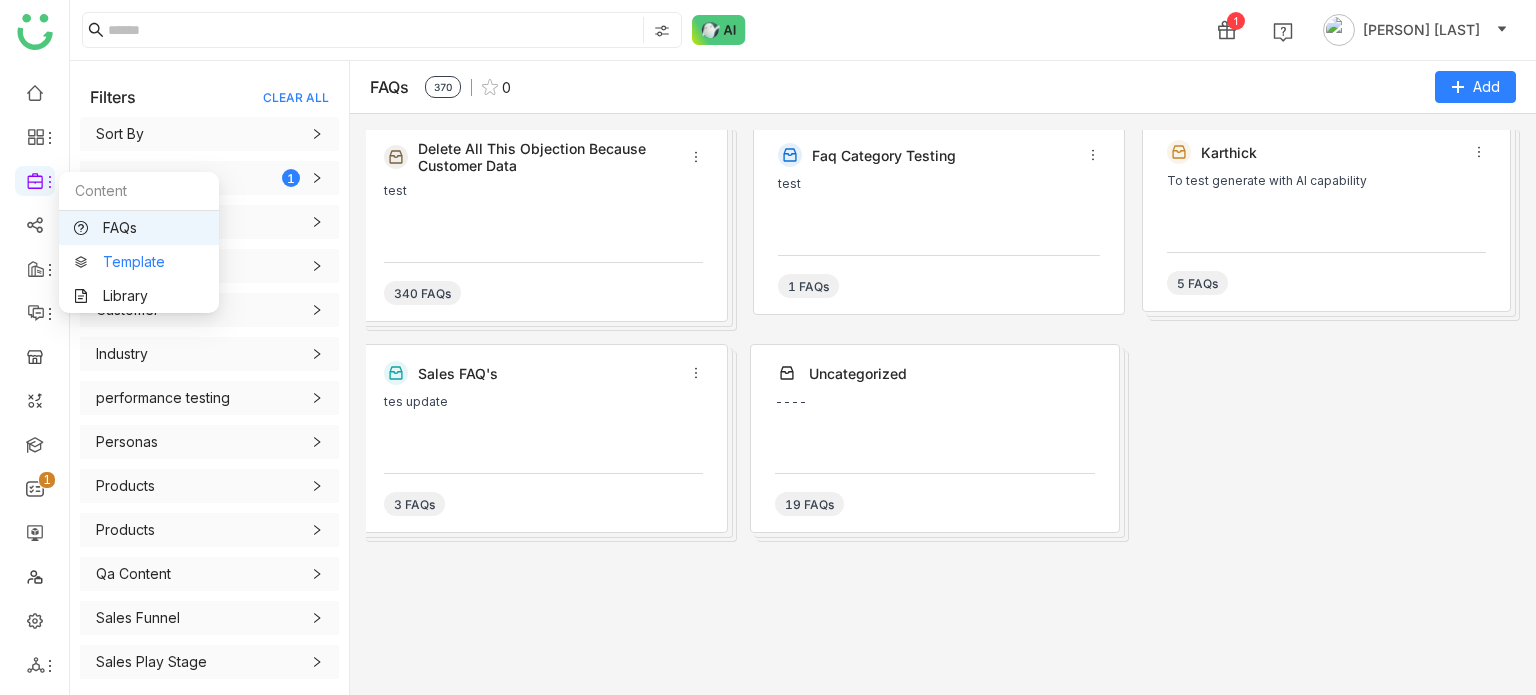 click on "Template" at bounding box center [139, 262] 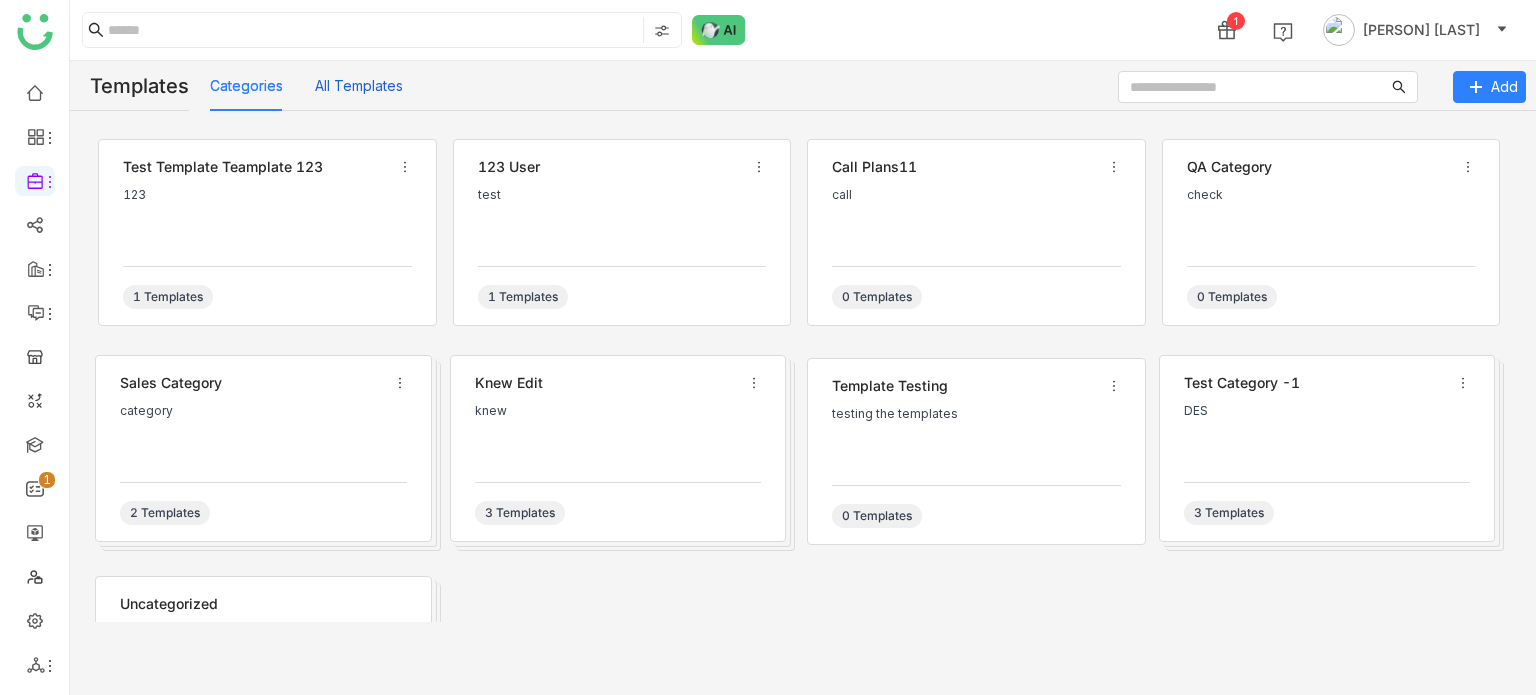 click on "All Templates" at bounding box center [359, 86] 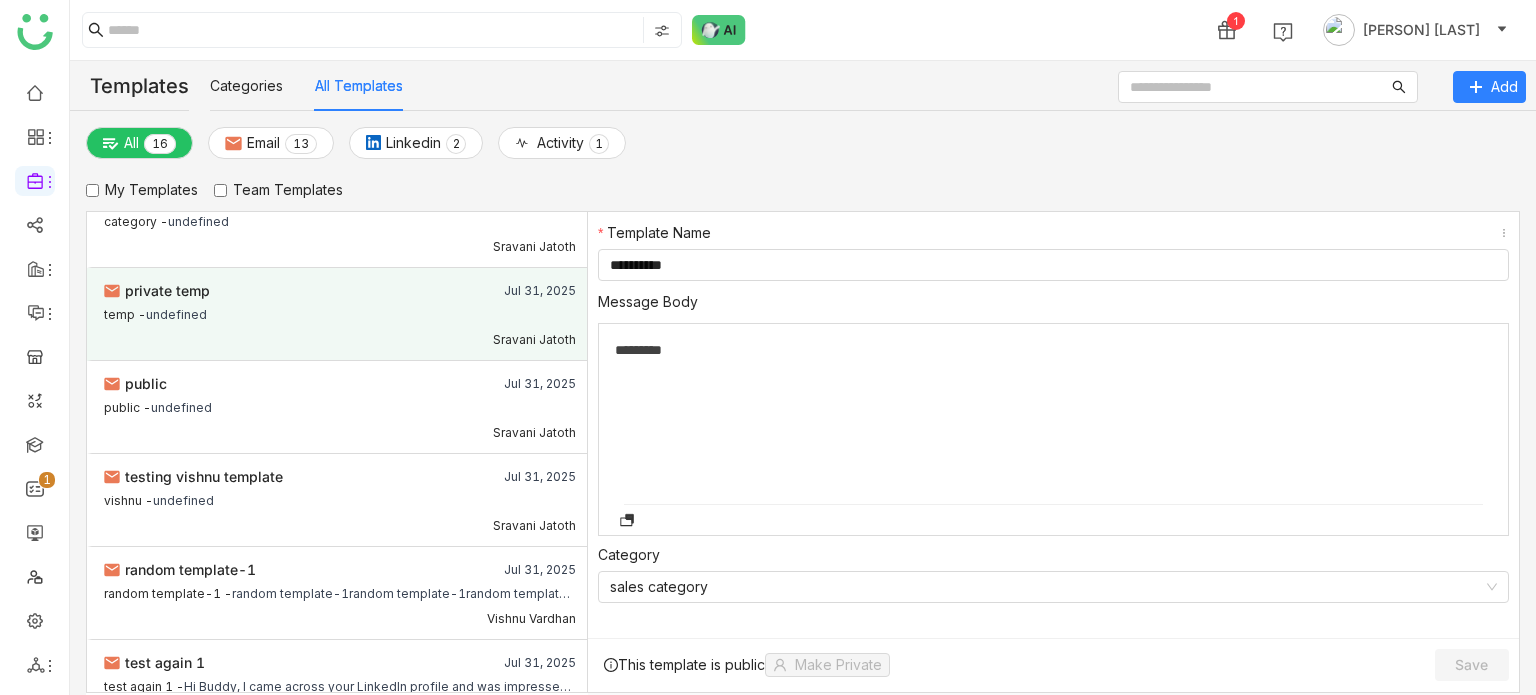 scroll, scrollTop: 232, scrollLeft: 0, axis: vertical 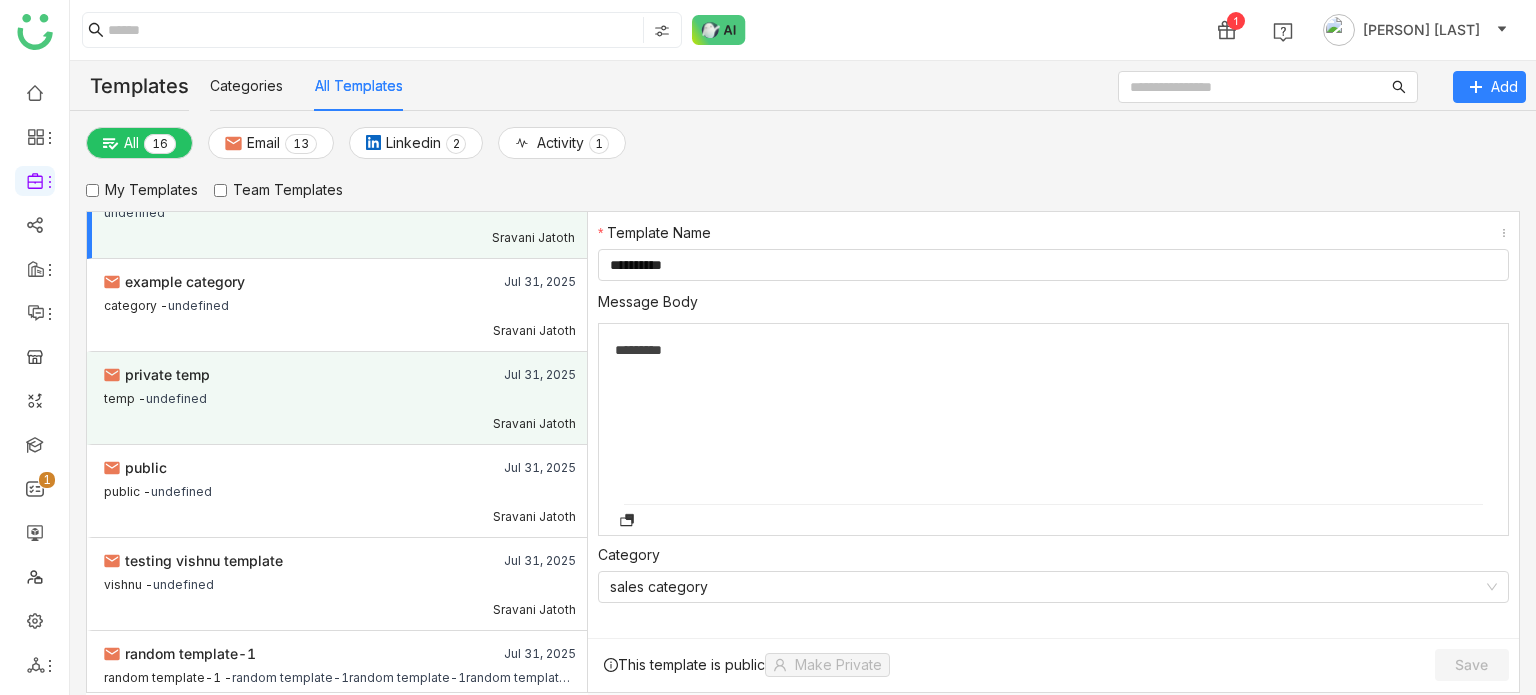 click on "category -   undefined" at bounding box center [340, 305] 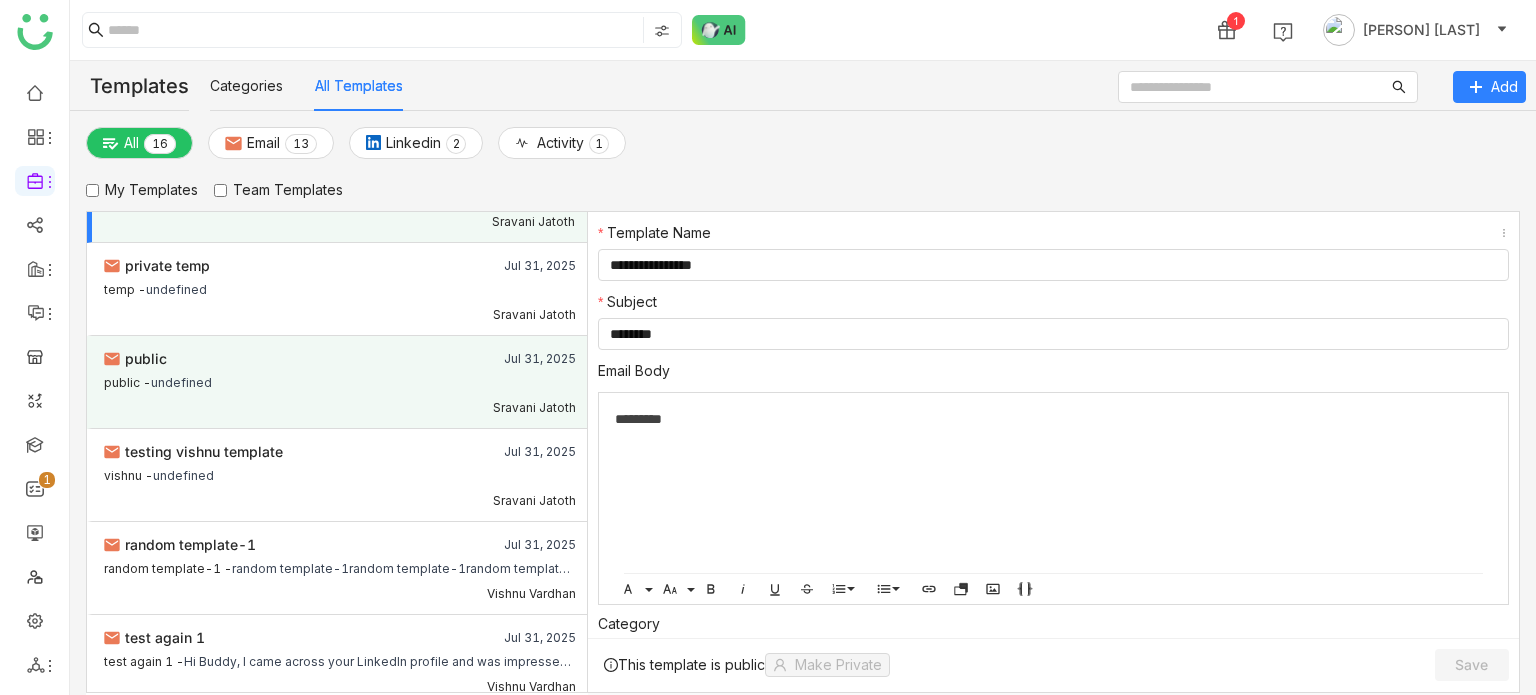 scroll, scrollTop: 0, scrollLeft: 0, axis: both 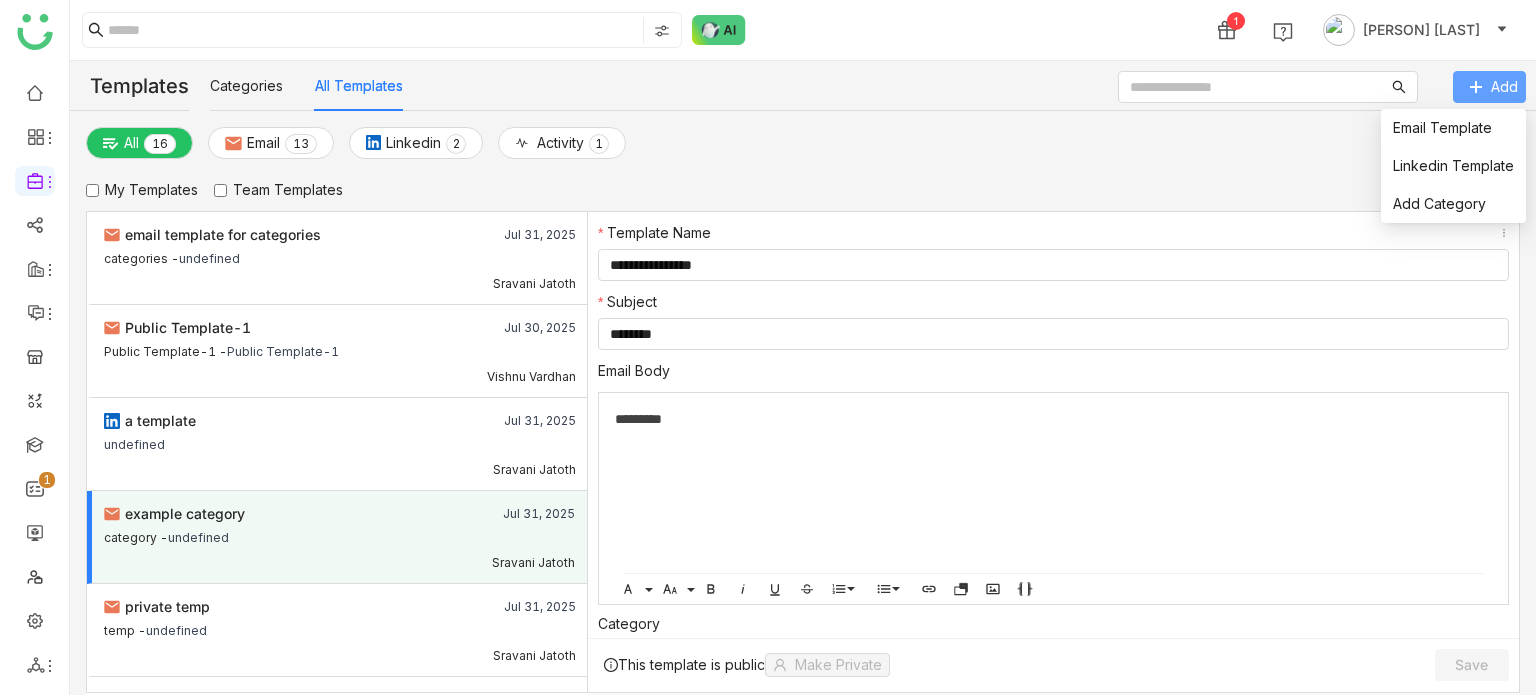 click on "Add" at bounding box center (1489, 87) 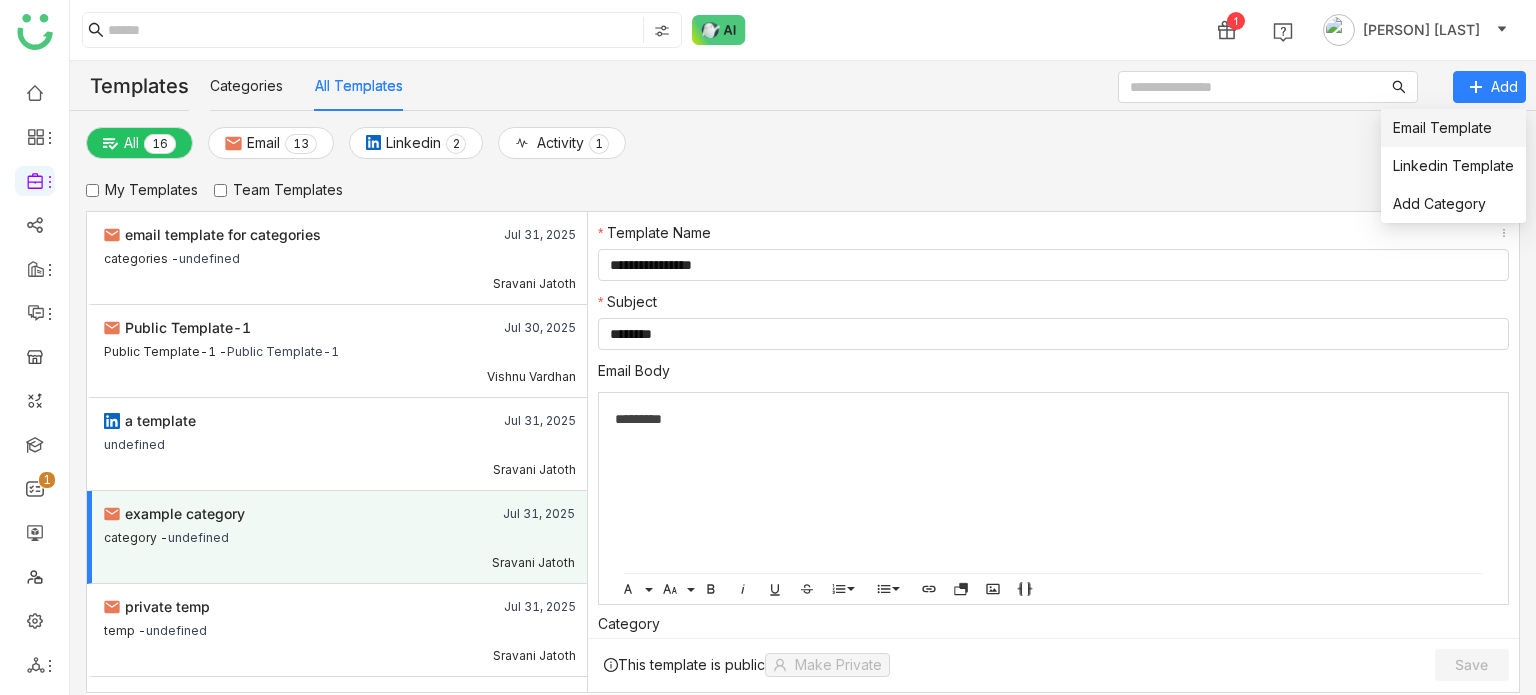 click on "Email Template" at bounding box center [1453, 128] 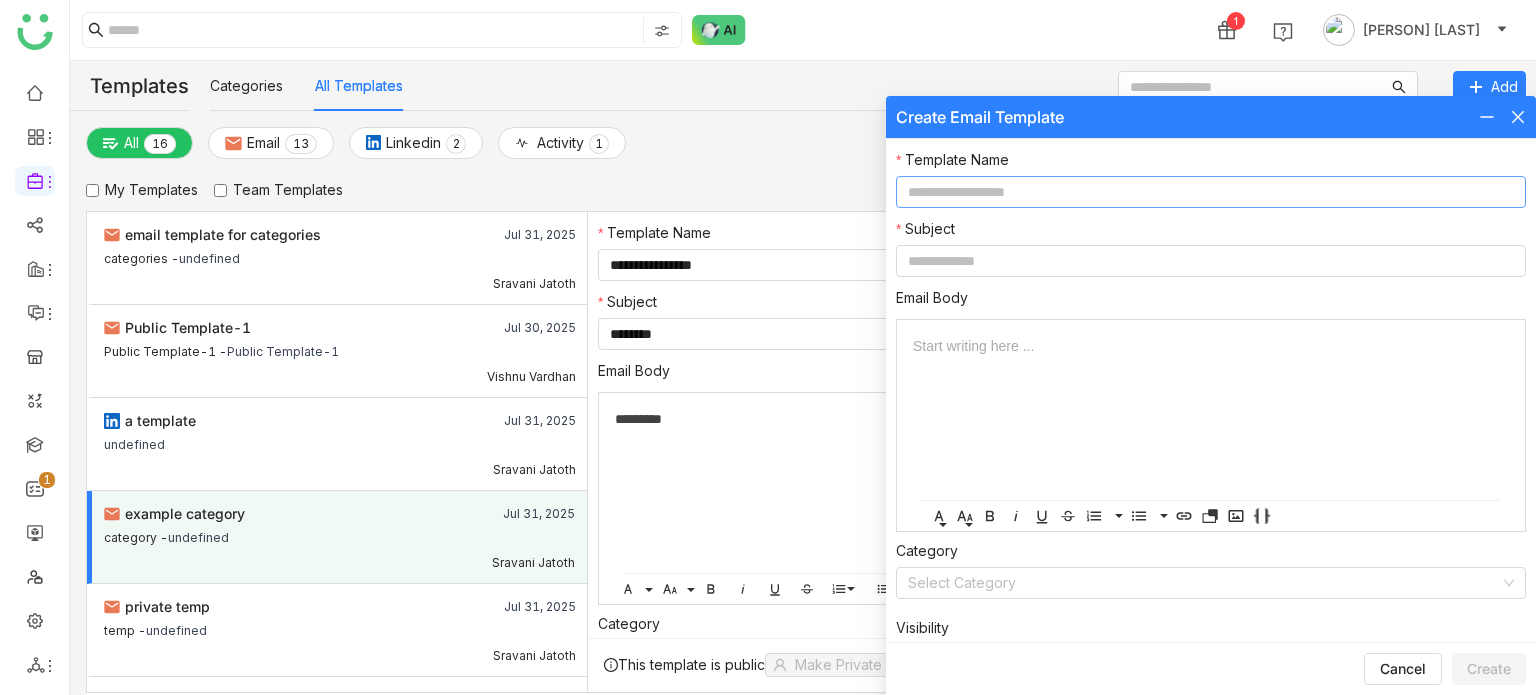 click at bounding box center (1211, 192) 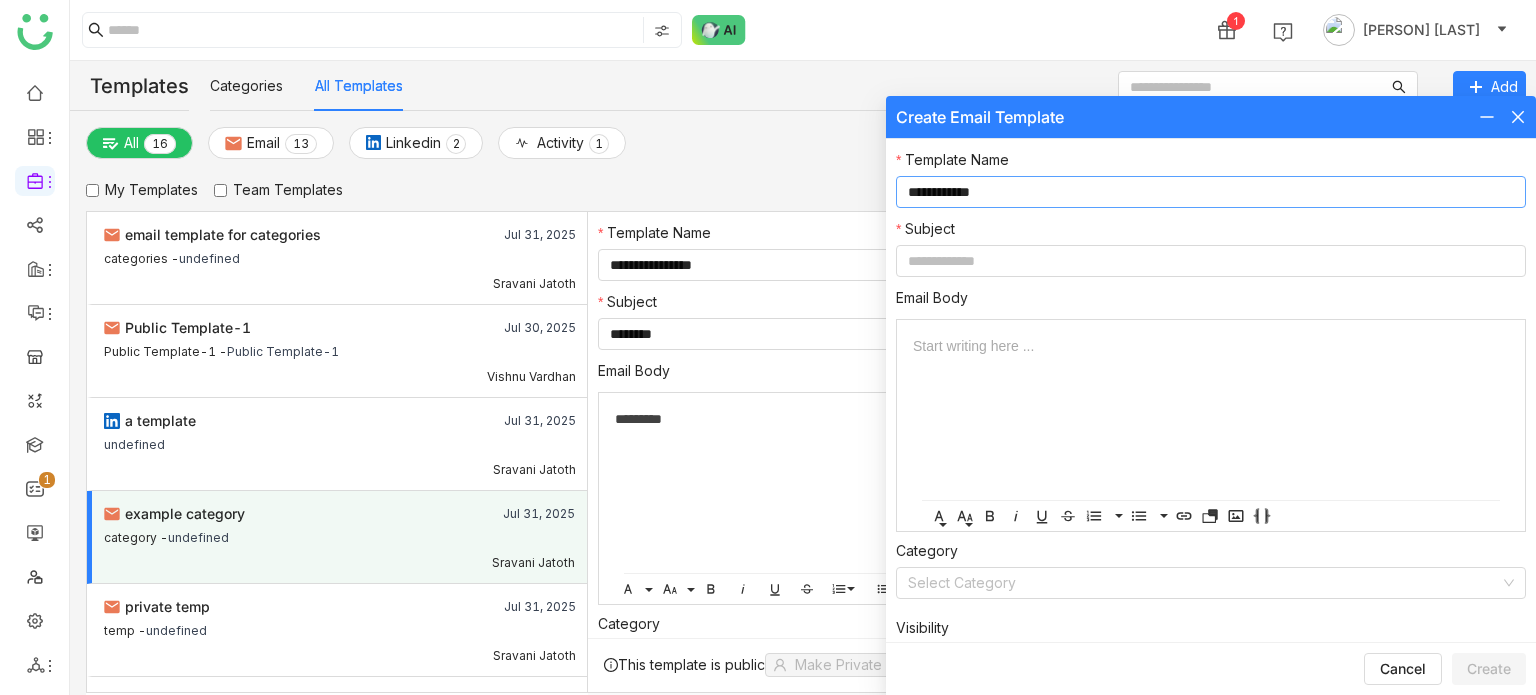 type on "**********" 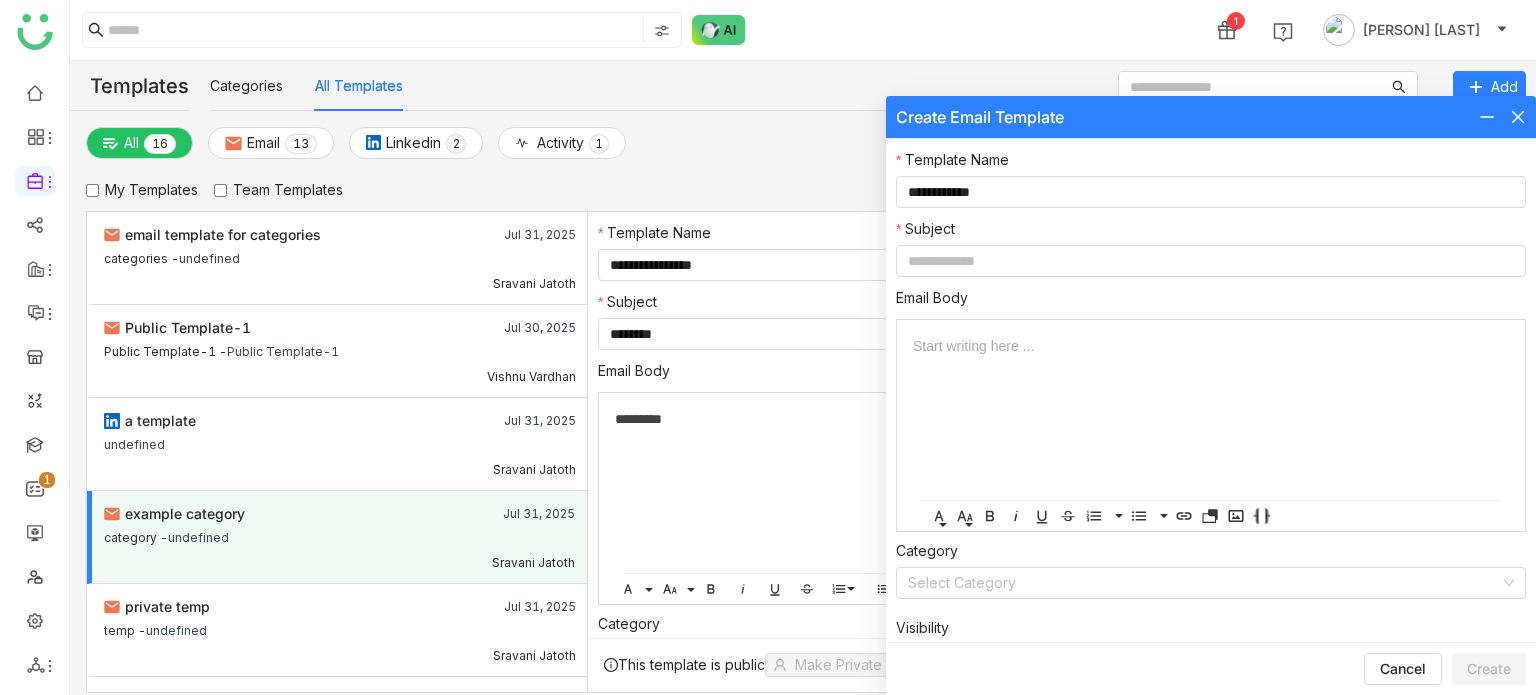 click 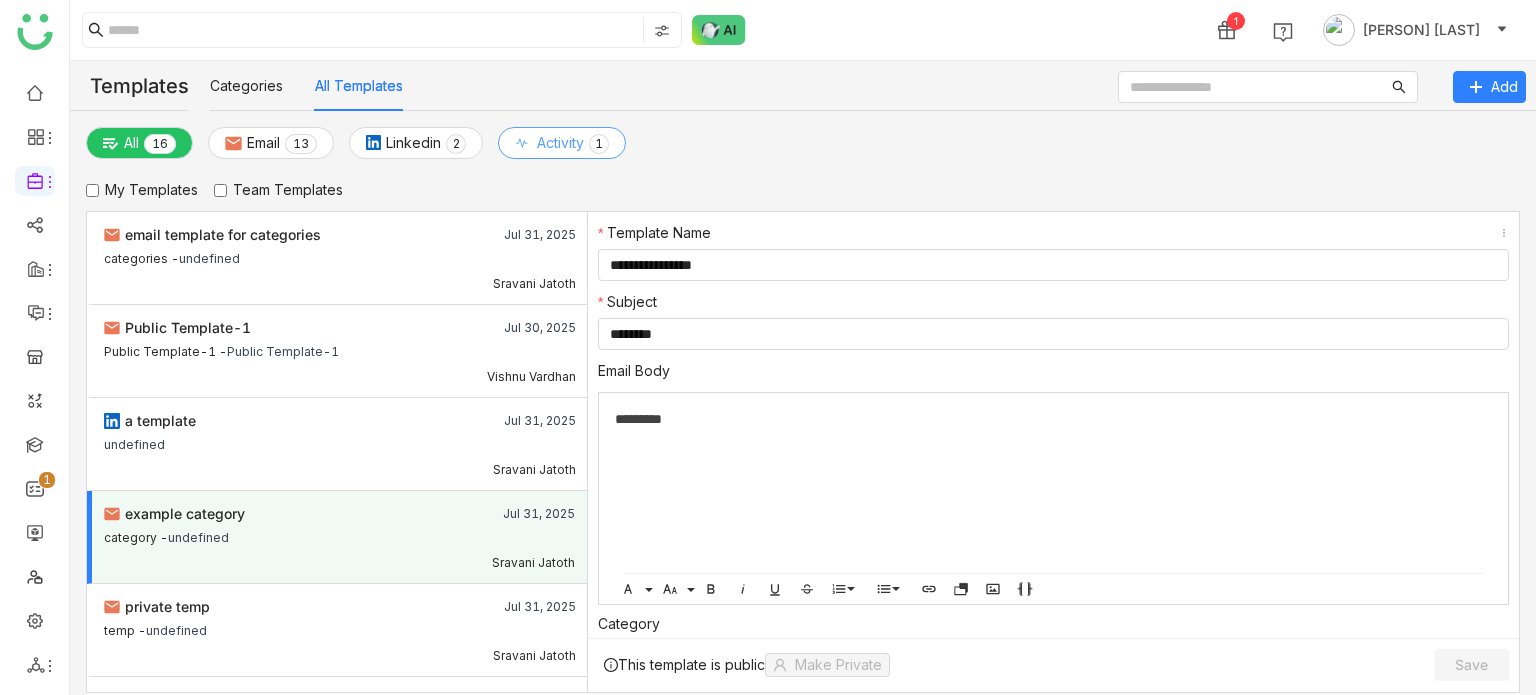 click on "Activity" at bounding box center [560, 143] 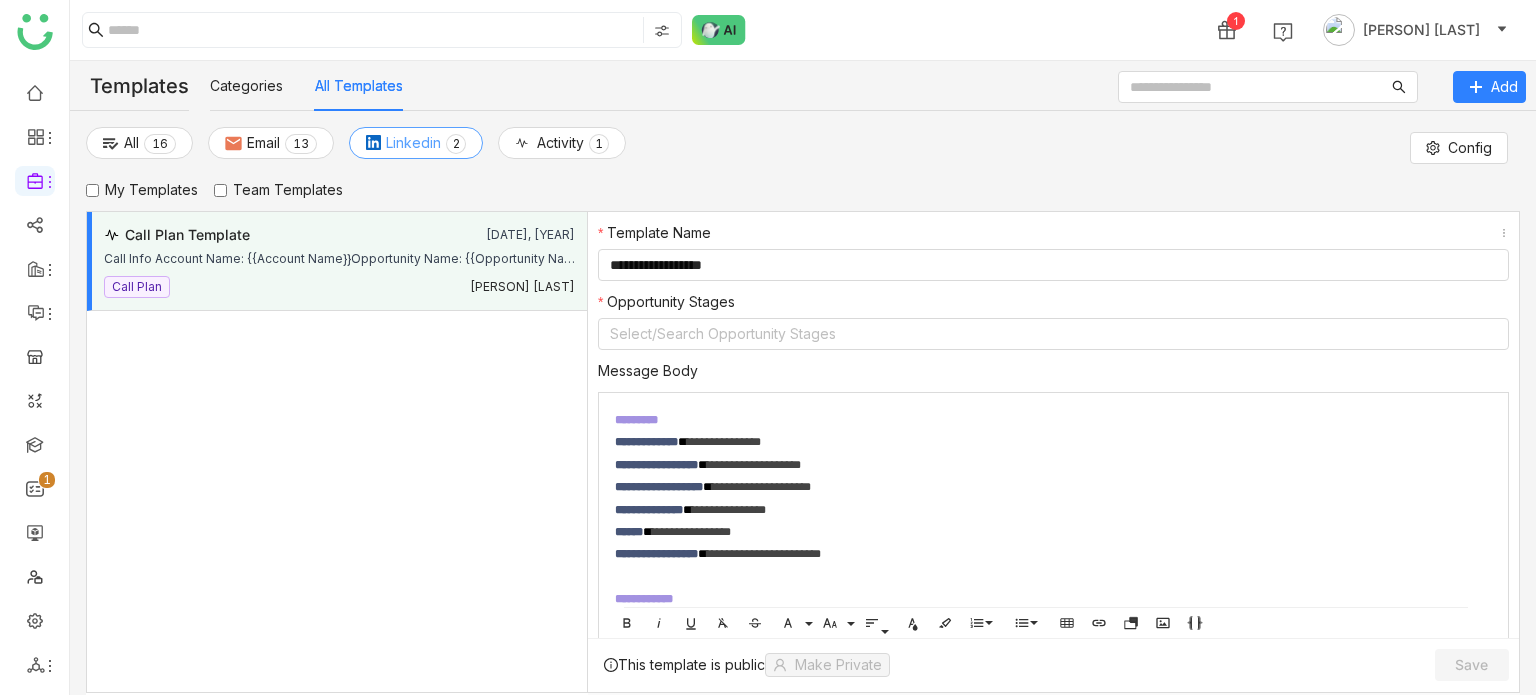 click on "Linkedin" at bounding box center [413, 143] 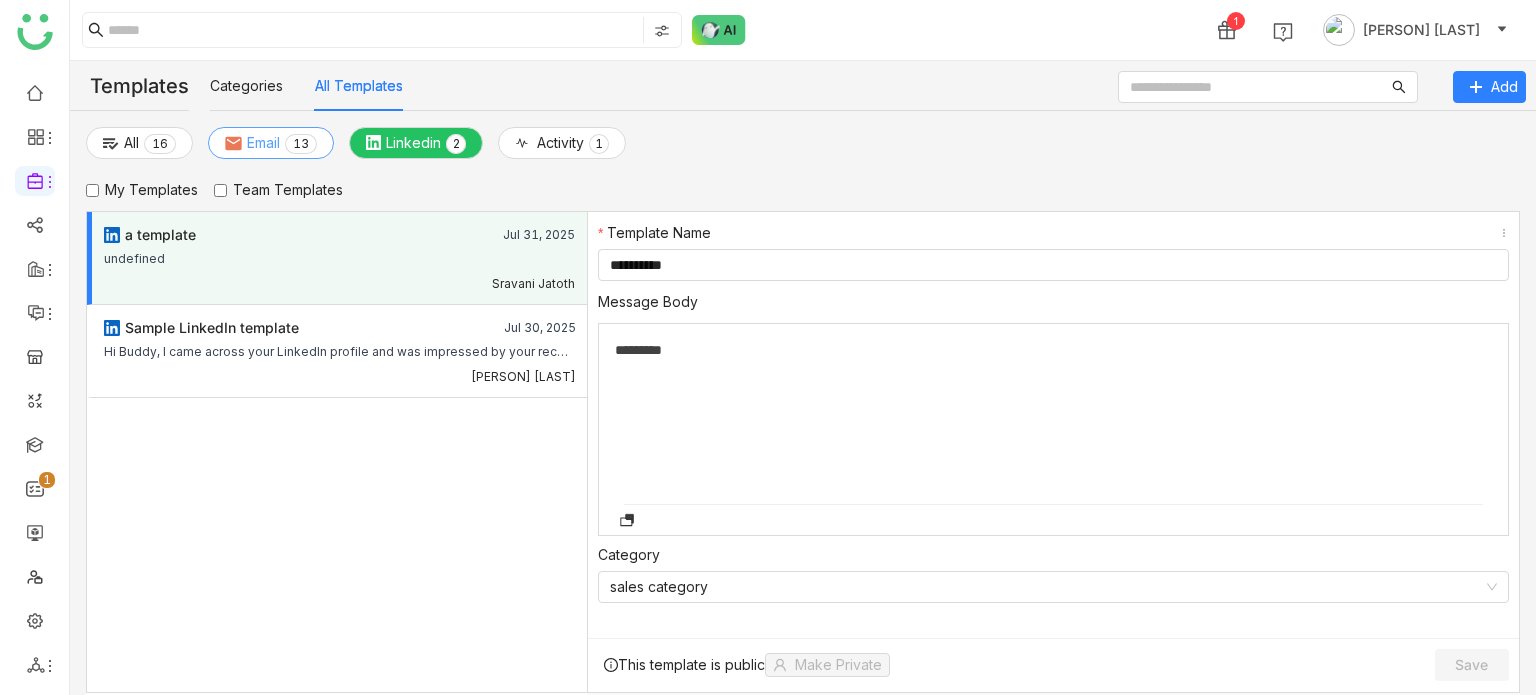 click on "Email" at bounding box center [263, 143] 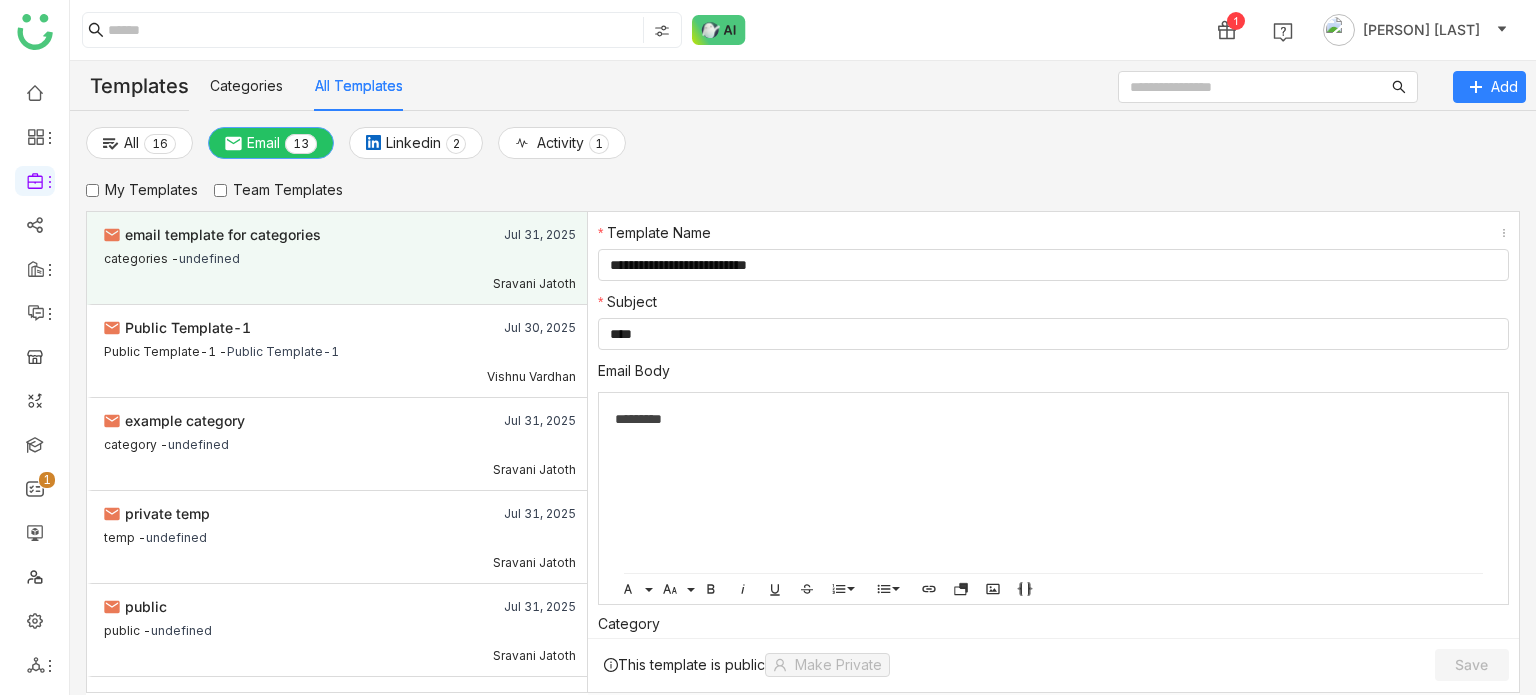 scroll, scrollTop: 0, scrollLeft: 0, axis: both 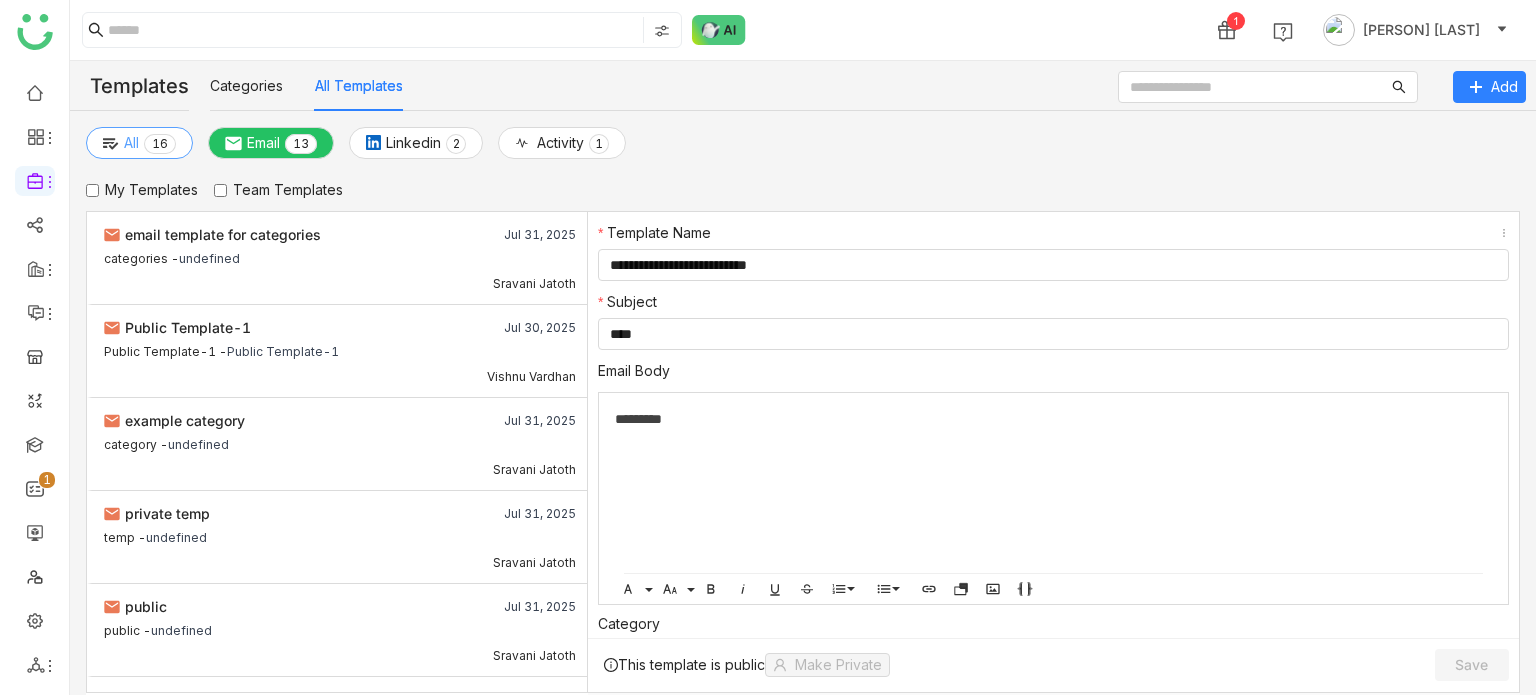 click on "All   0   1   2   3   4   5   6   7   8   9   0   1   2   3   4   5   6   7   8   9" at bounding box center (139, 143) 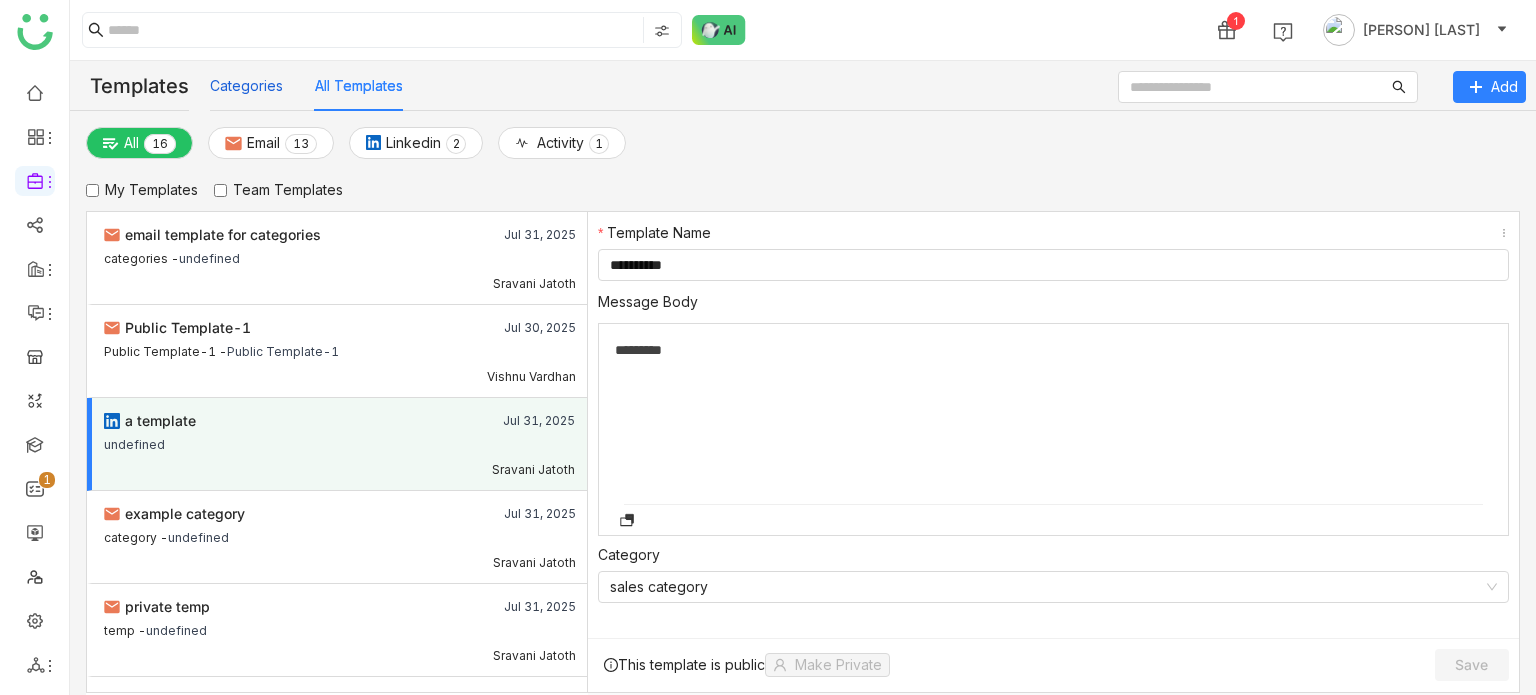 click on "Categories" at bounding box center (246, 86) 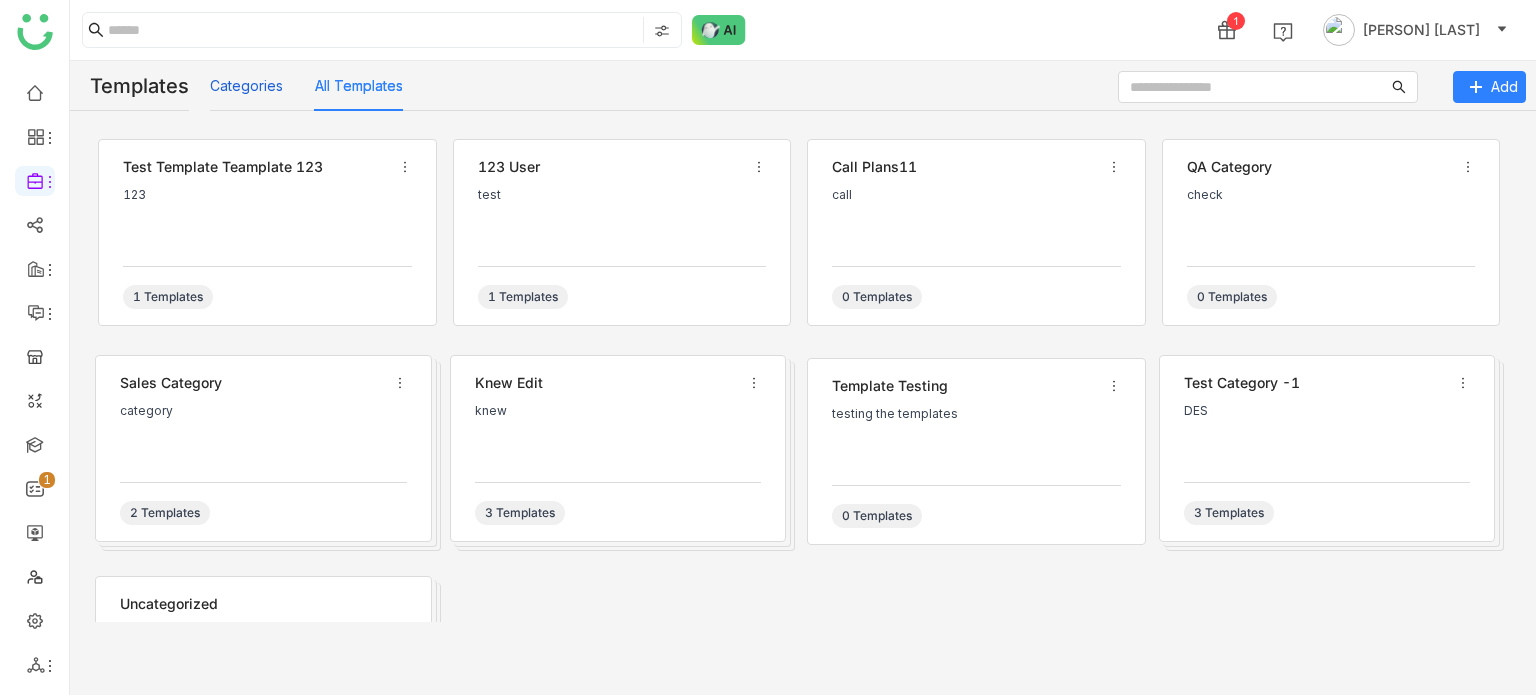 scroll, scrollTop: 0, scrollLeft: 0, axis: both 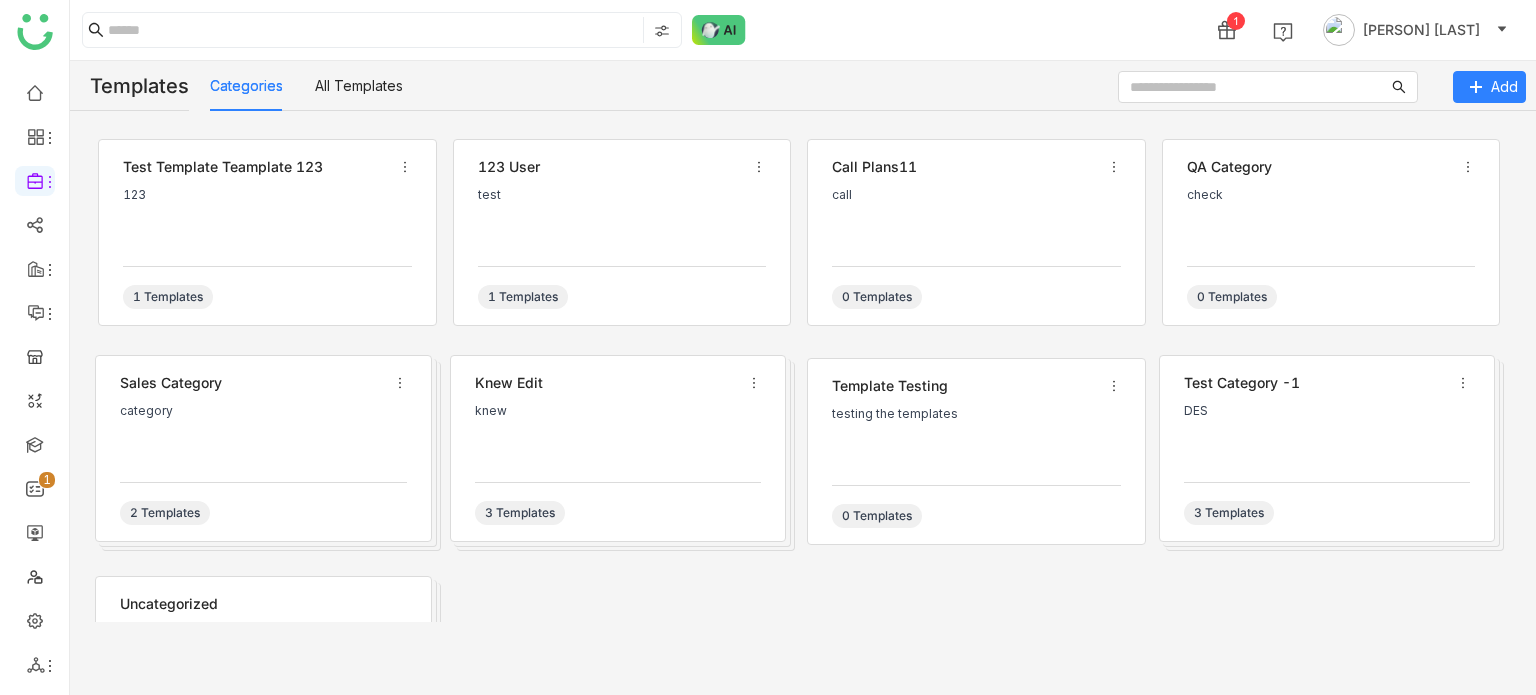 click on "123" at bounding box center [267, 195] 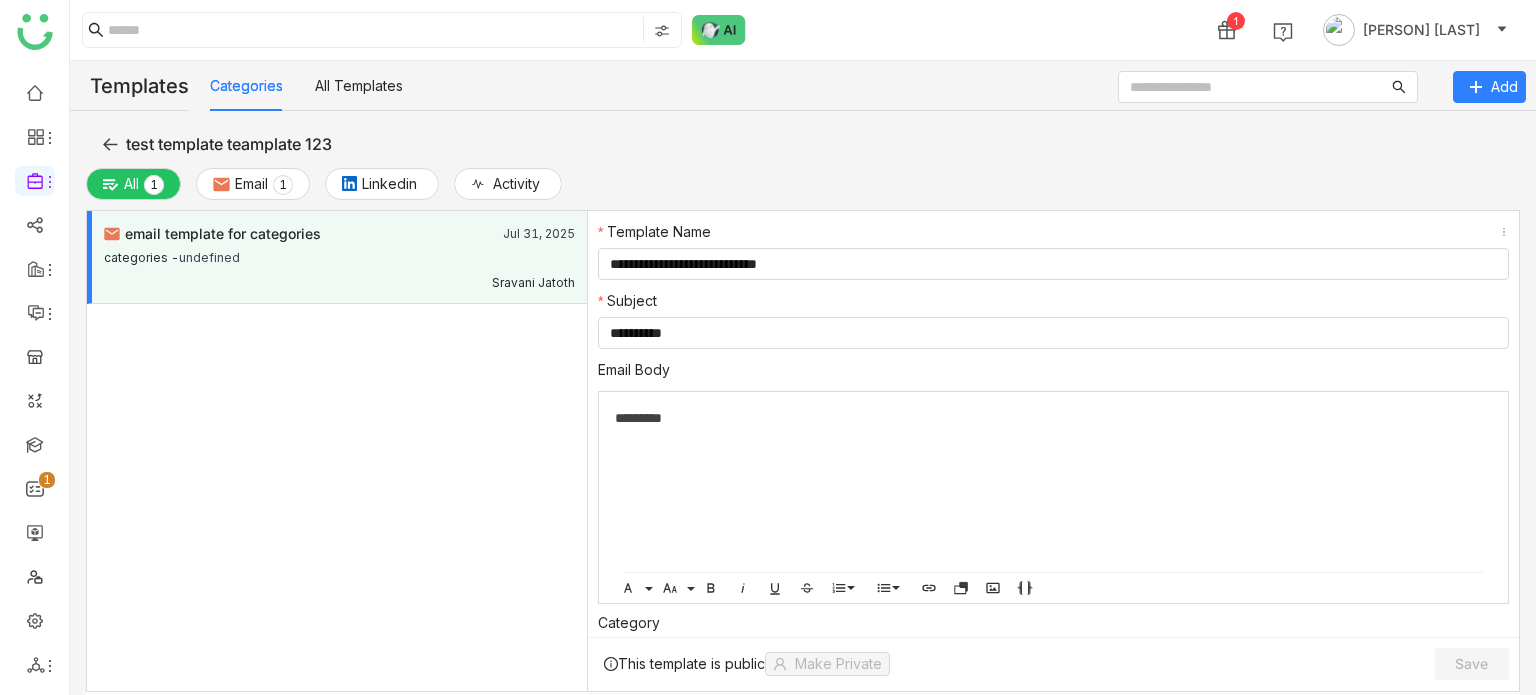 click 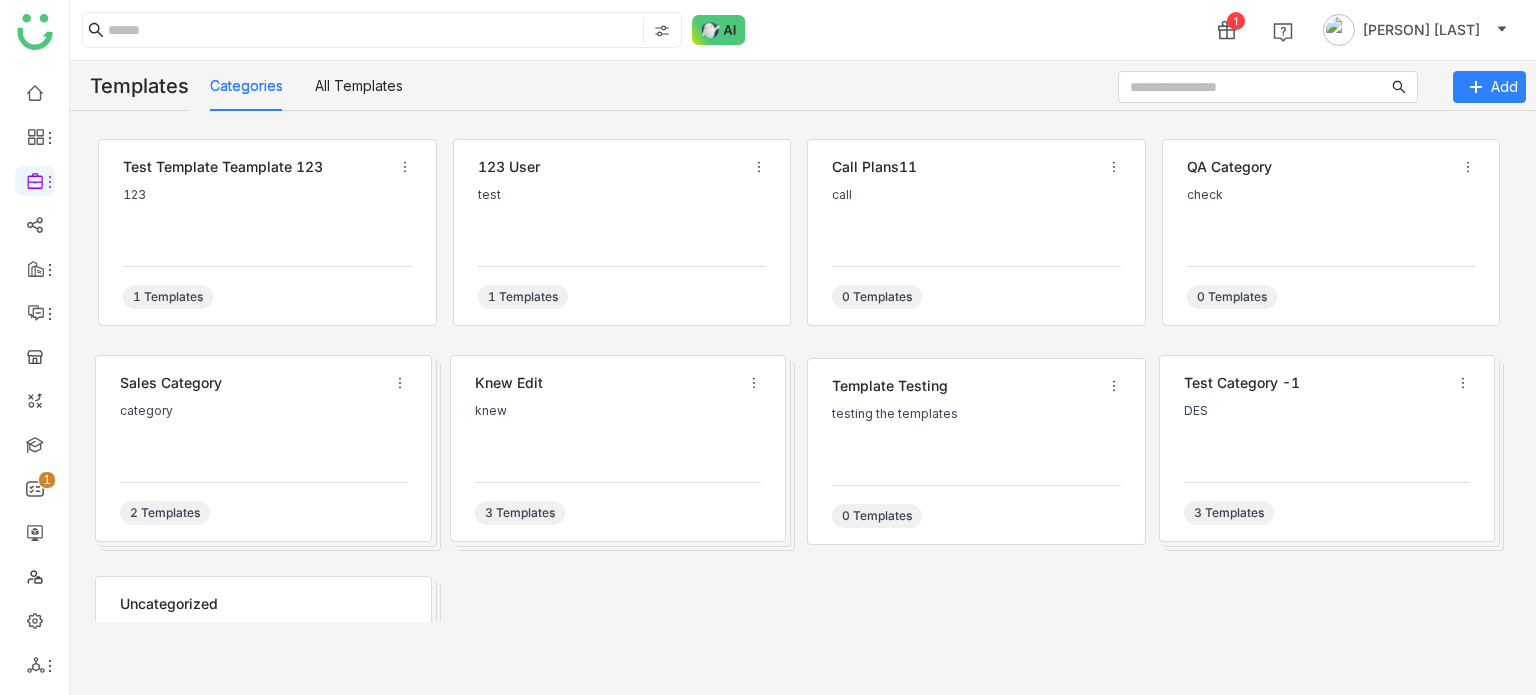 scroll, scrollTop: 179, scrollLeft: 0, axis: vertical 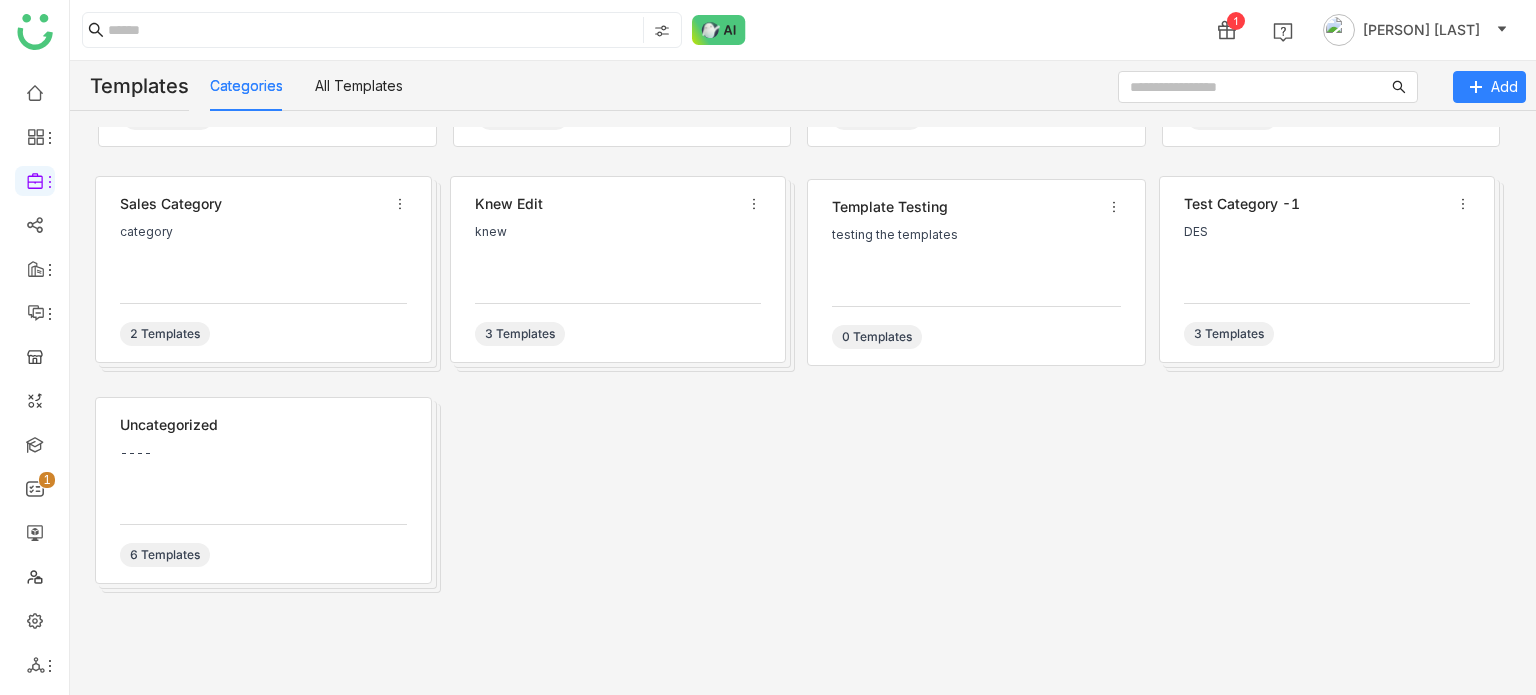 click on "----" at bounding box center [263, 453] 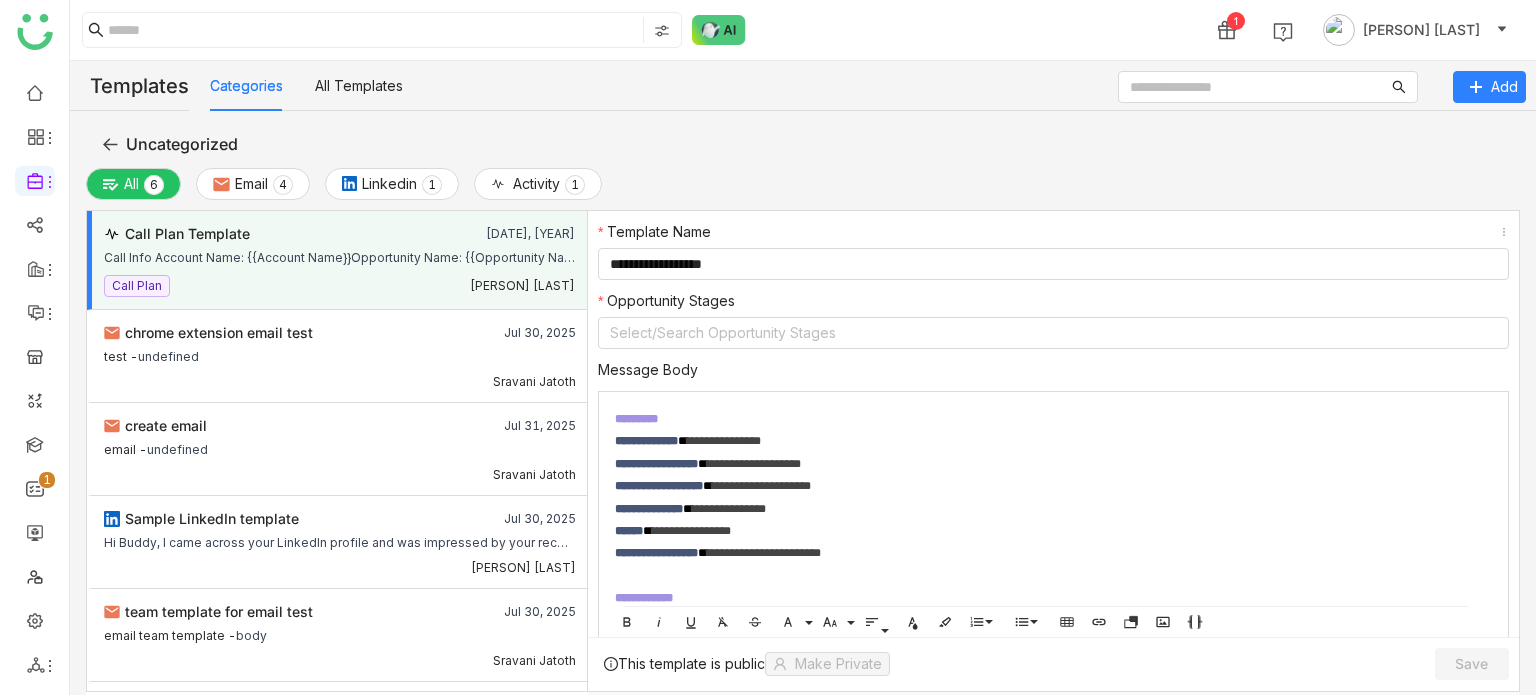 scroll, scrollTop: 0, scrollLeft: 0, axis: both 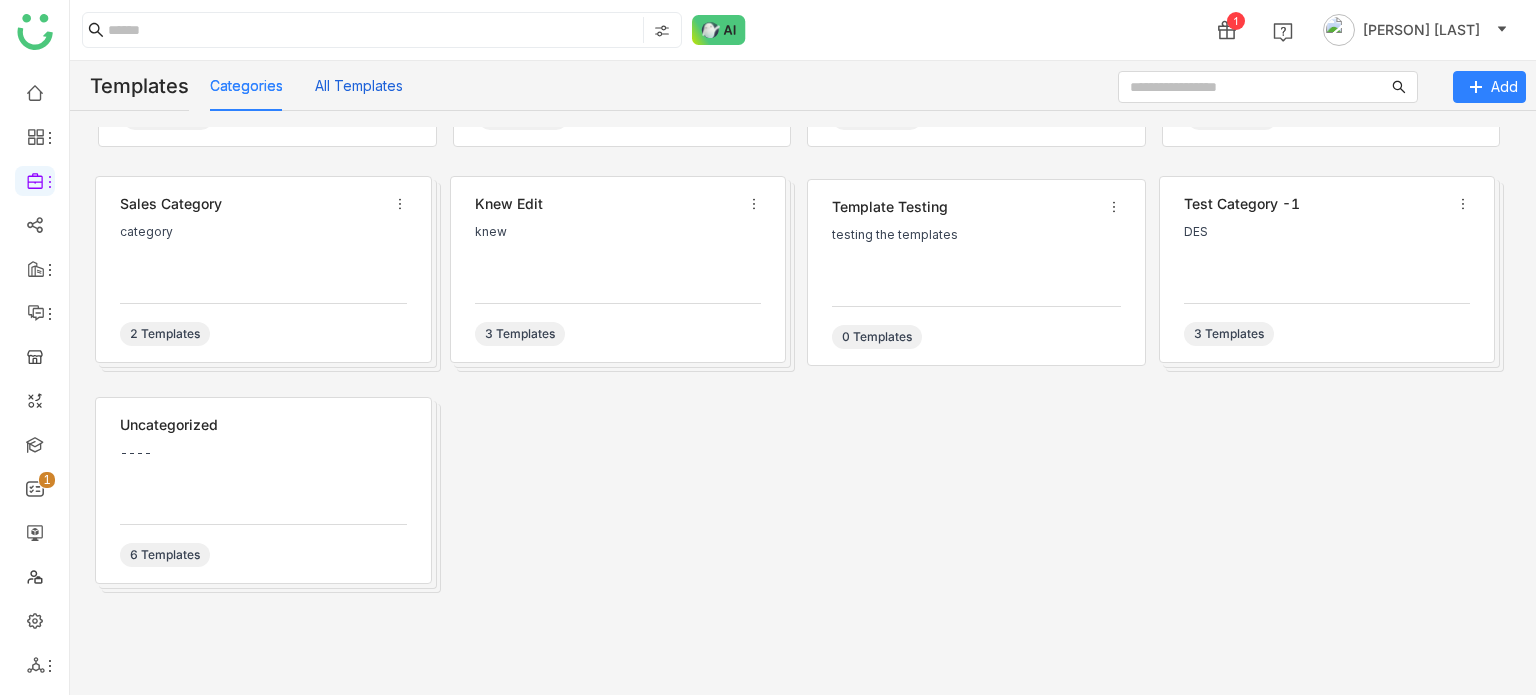 click on "All Templates" at bounding box center (359, 86) 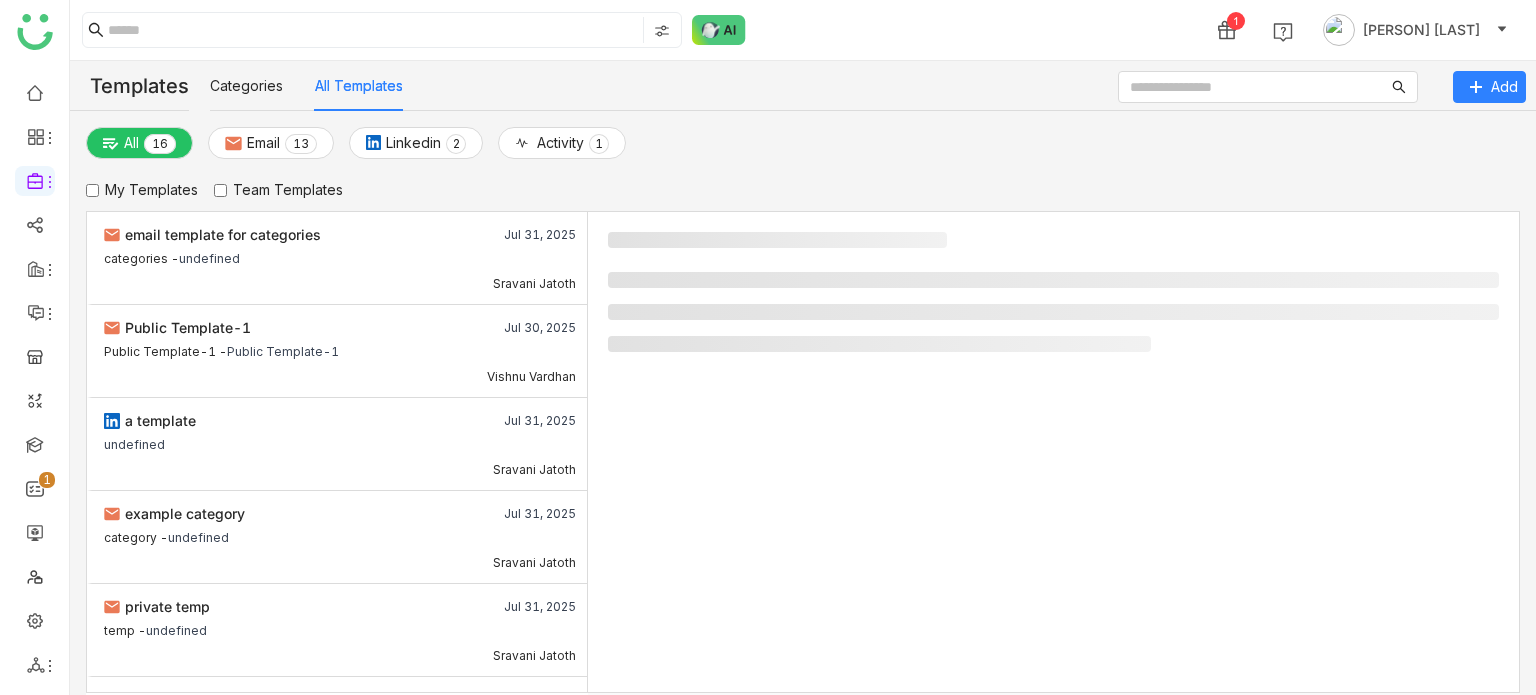 click on "Templates" 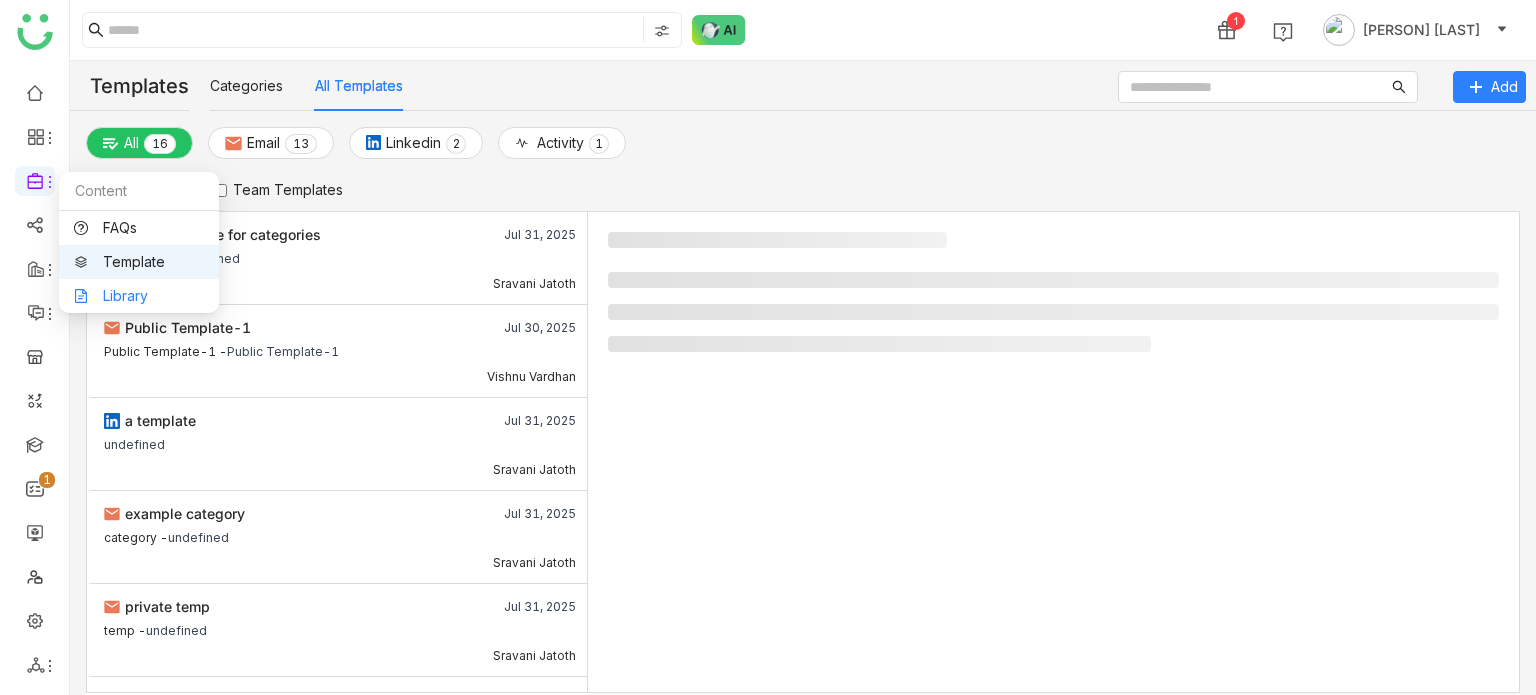 click on "Library" at bounding box center [139, 296] 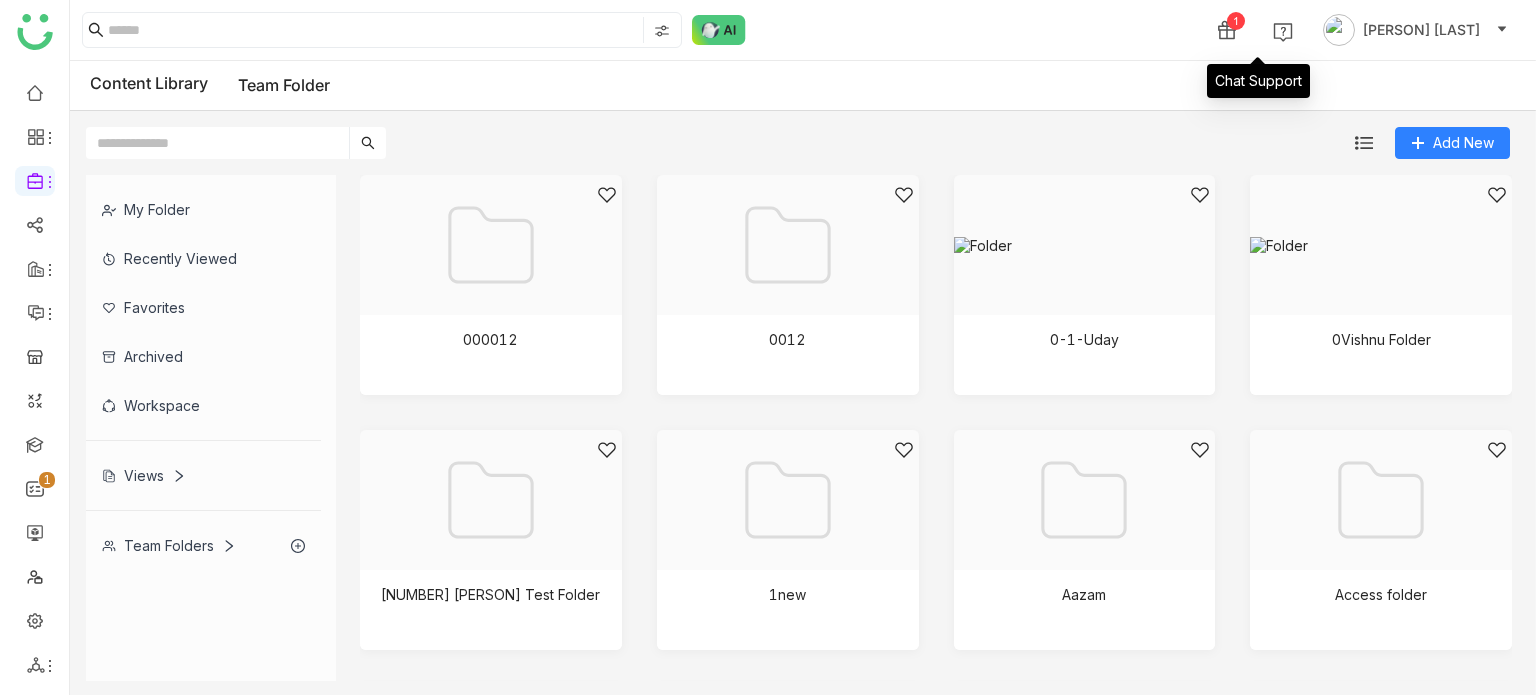 click 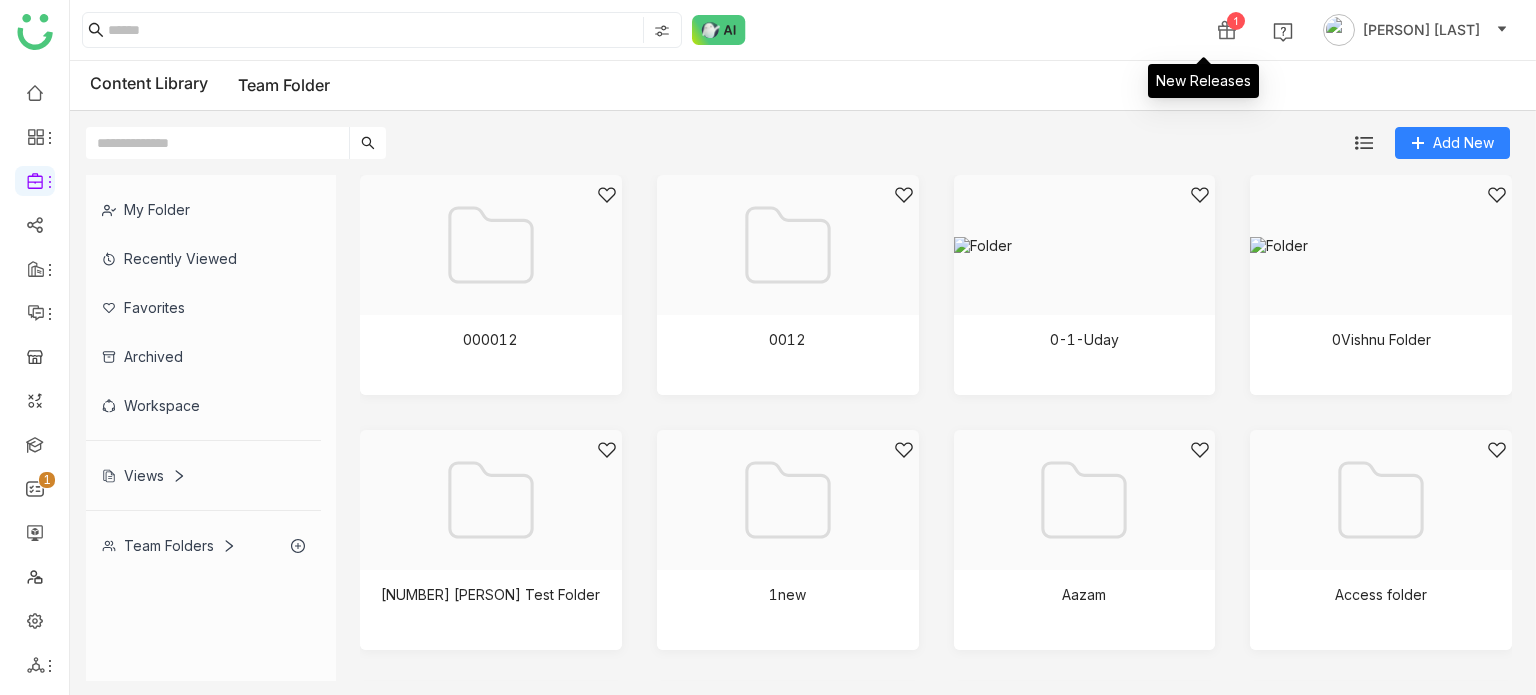 click 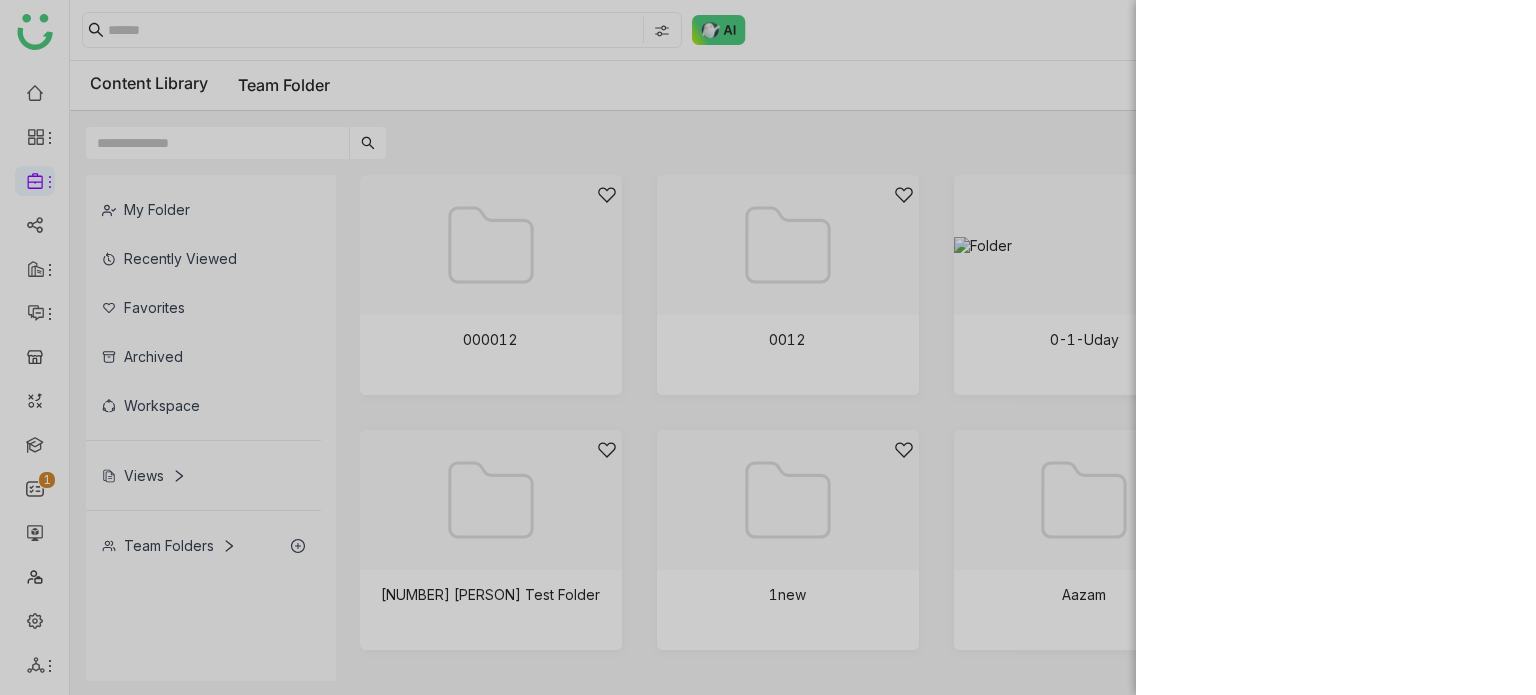 click at bounding box center [768, 347] 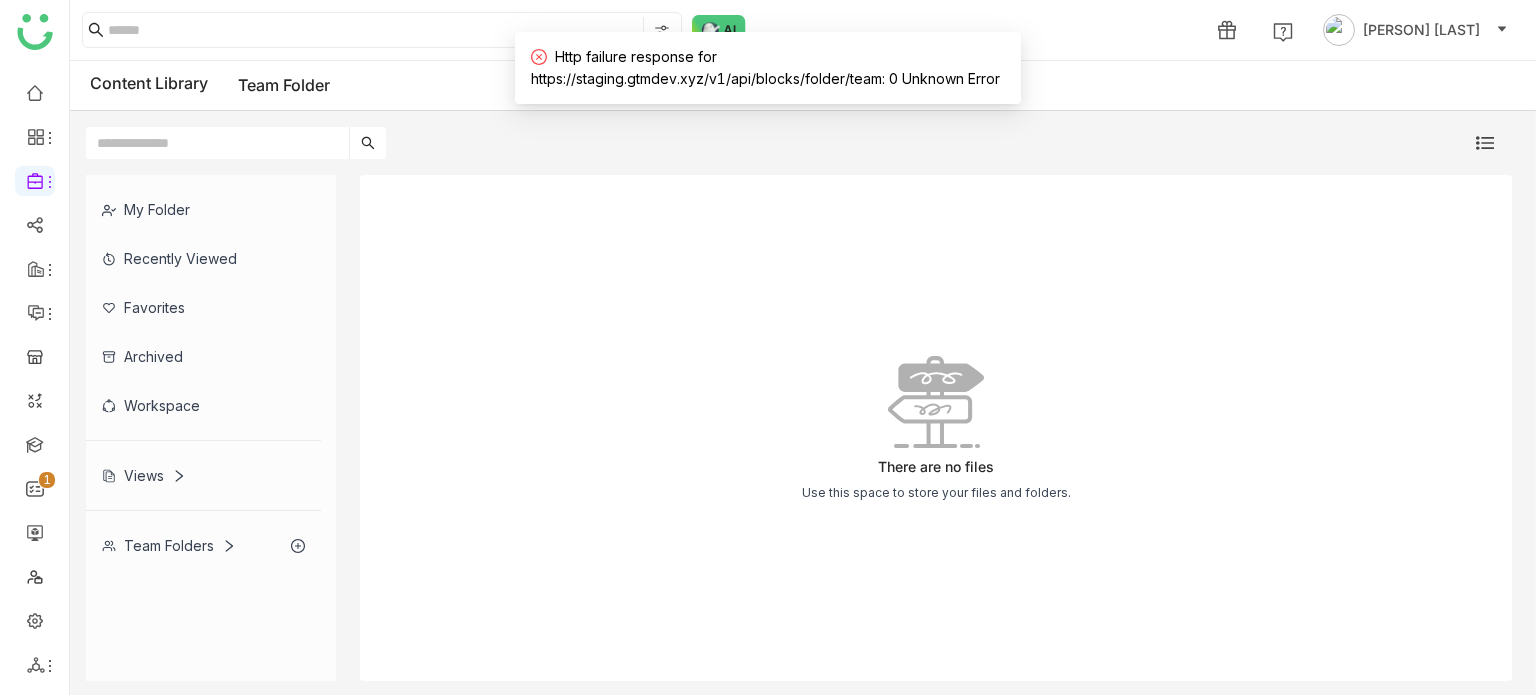 click on "There are no files   Use this space to store your files and folders." 